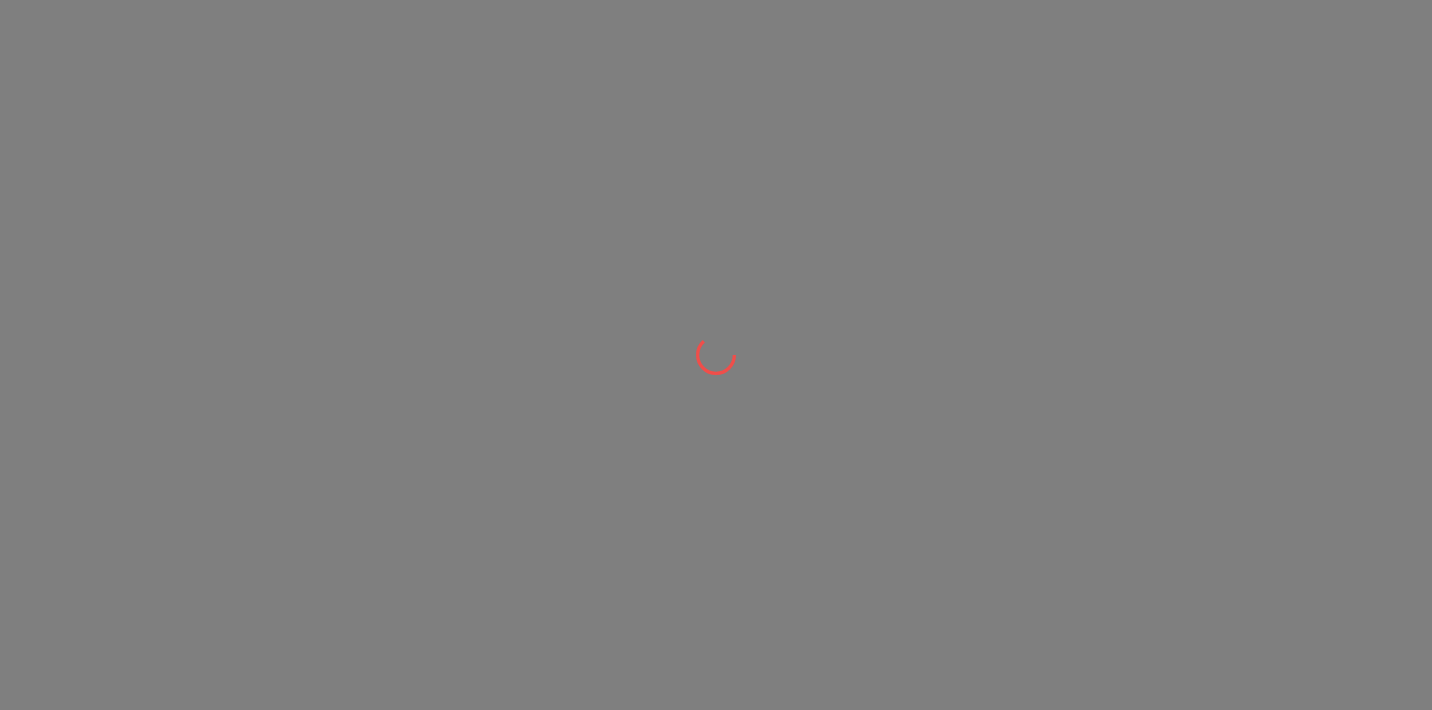 scroll, scrollTop: 0, scrollLeft: 0, axis: both 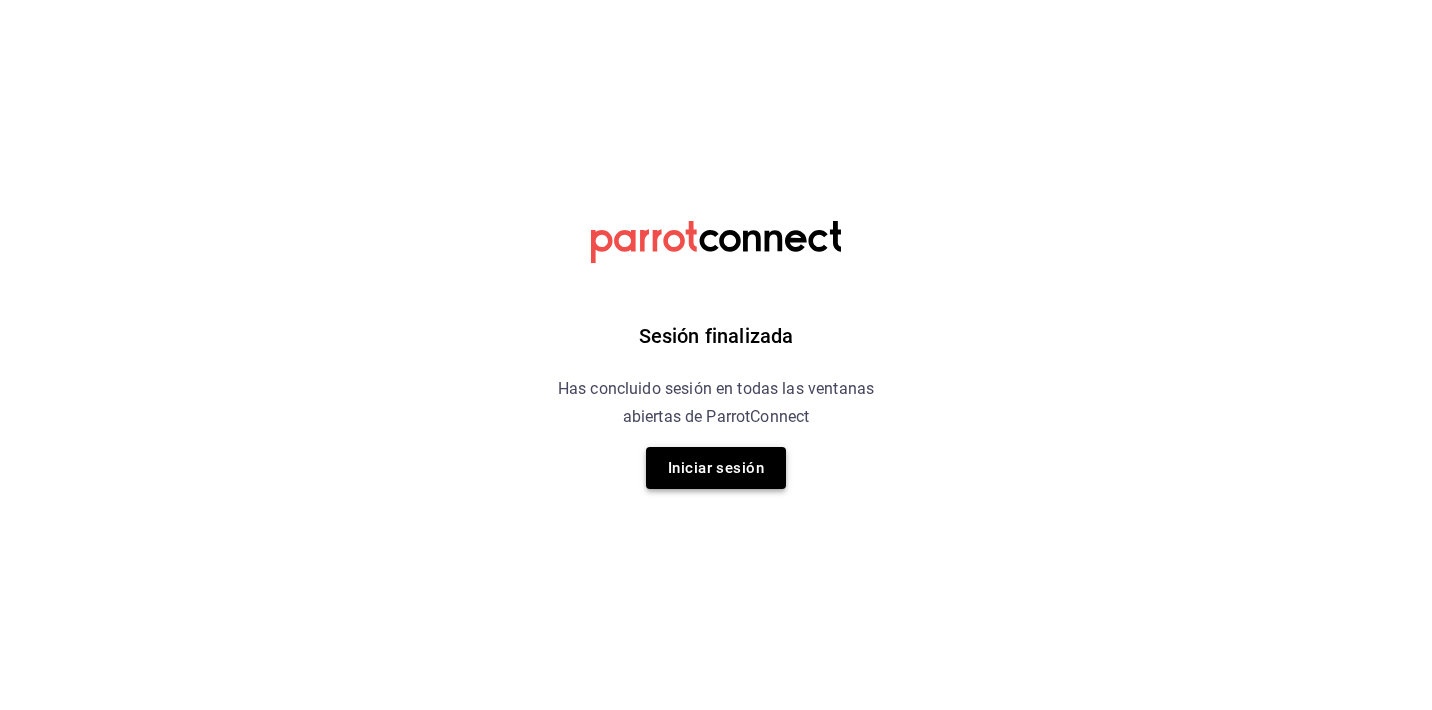 click on "Iniciar sesión" at bounding box center [716, 468] 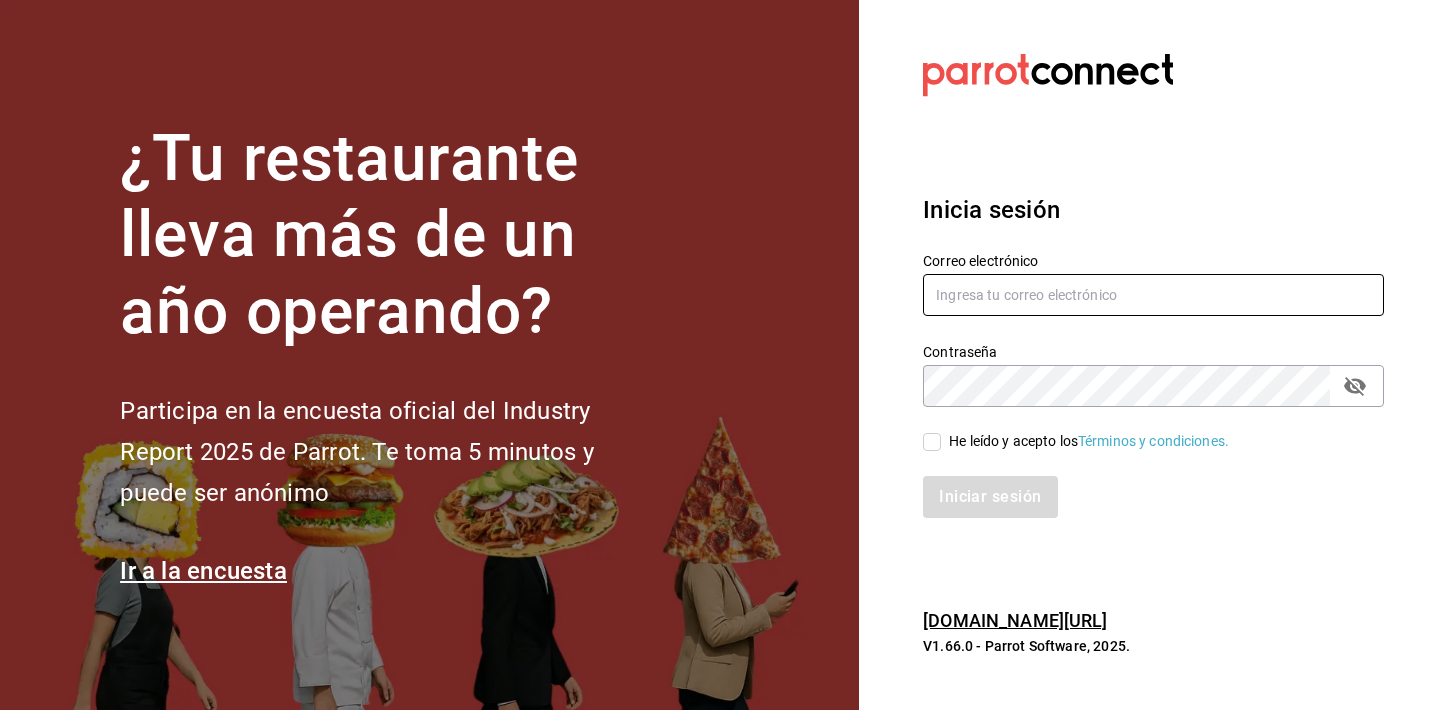type on "[EMAIL_ADDRESS][DOMAIN_NAME]" 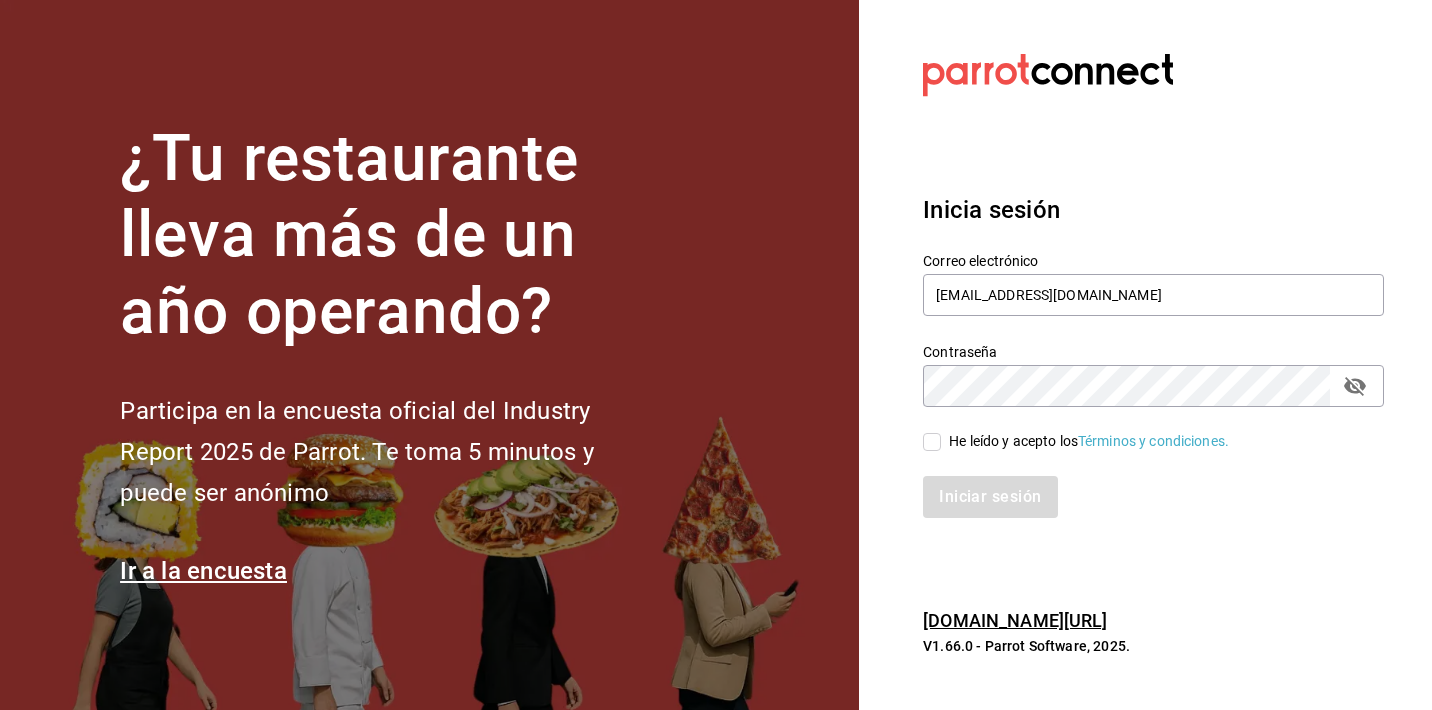 click on "He leído y acepto los  Términos y condiciones." at bounding box center (932, 442) 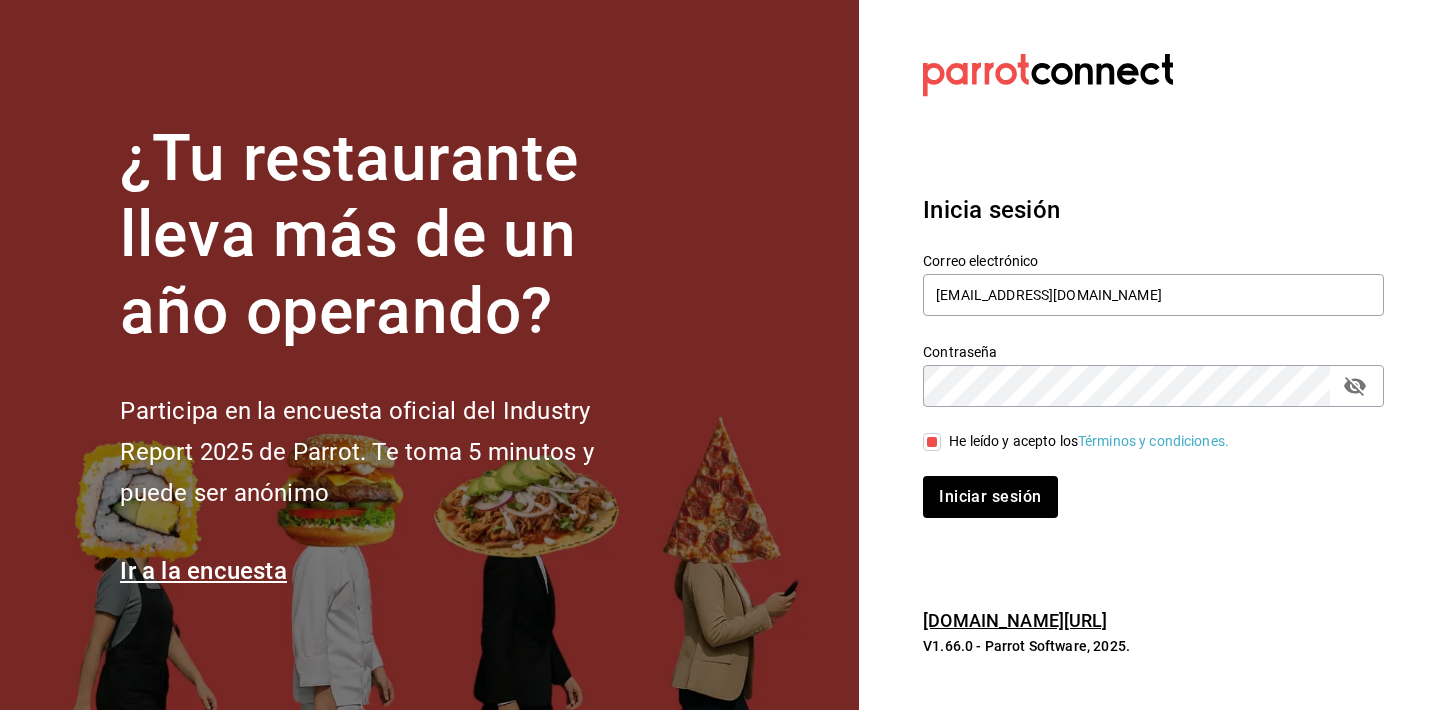 click on "Iniciar sesión" at bounding box center (1141, 485) 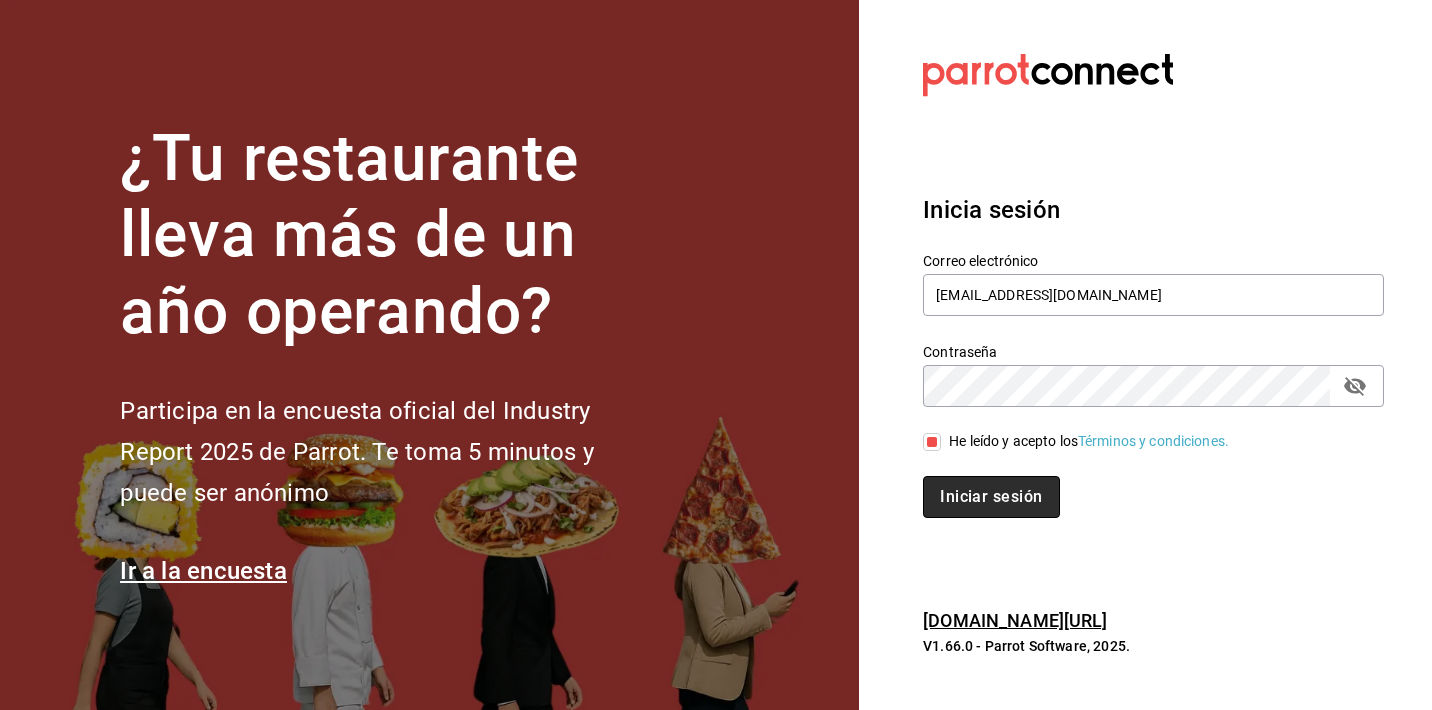 click on "Iniciar sesión" at bounding box center [991, 497] 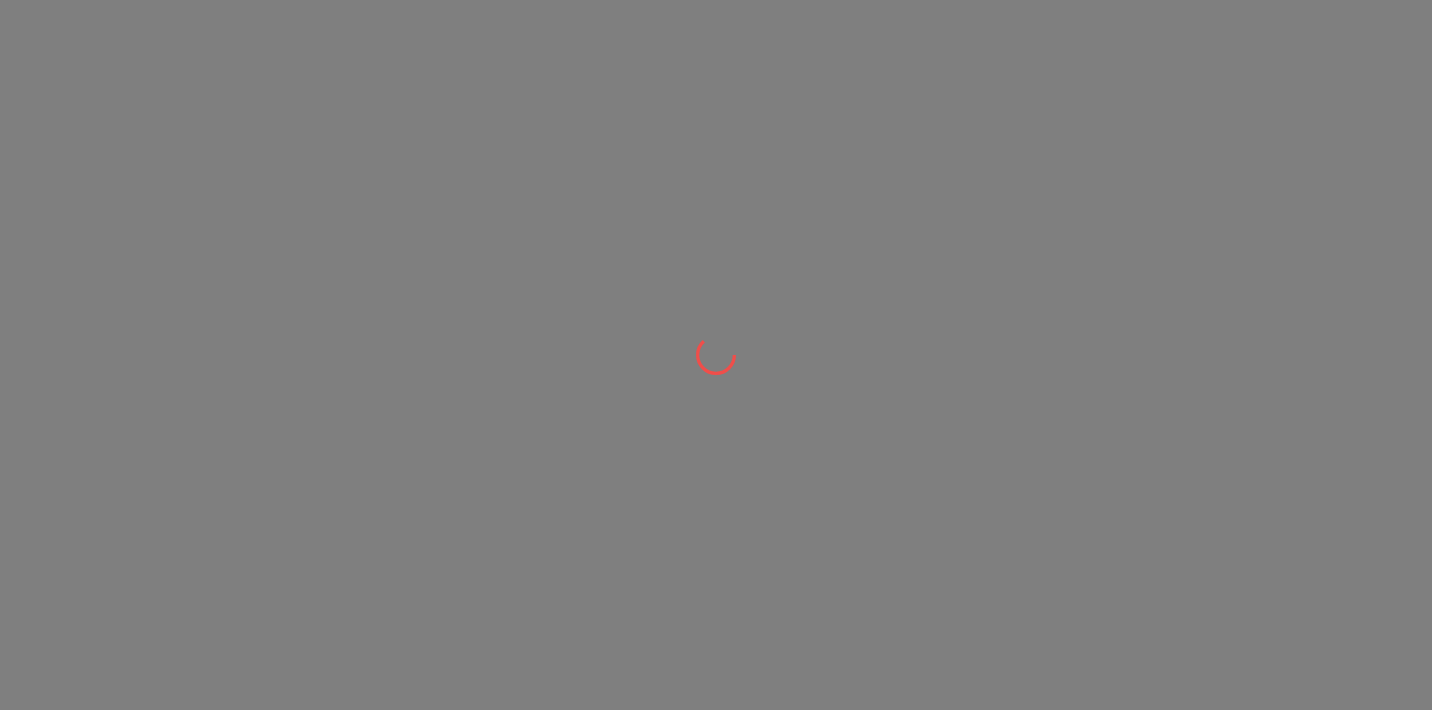 scroll, scrollTop: 0, scrollLeft: 0, axis: both 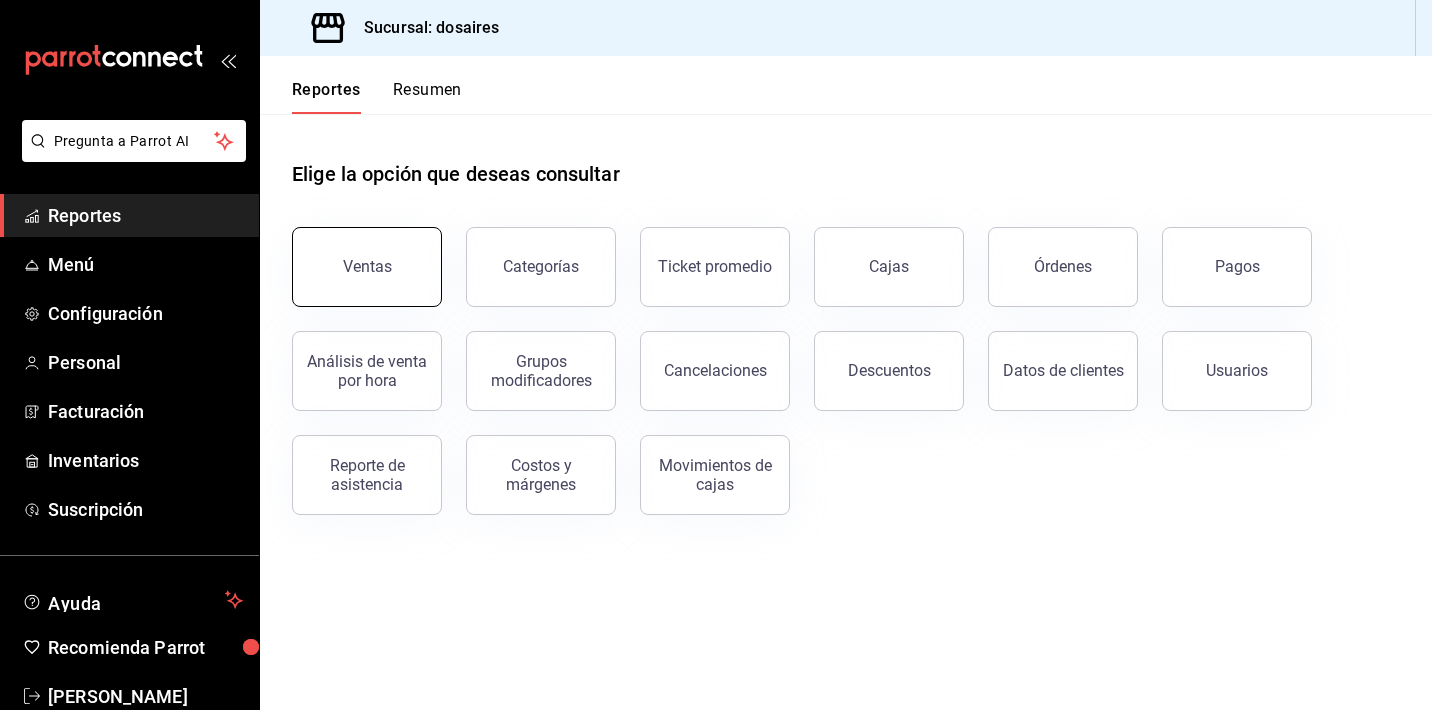 click on "Ventas" at bounding box center [367, 266] 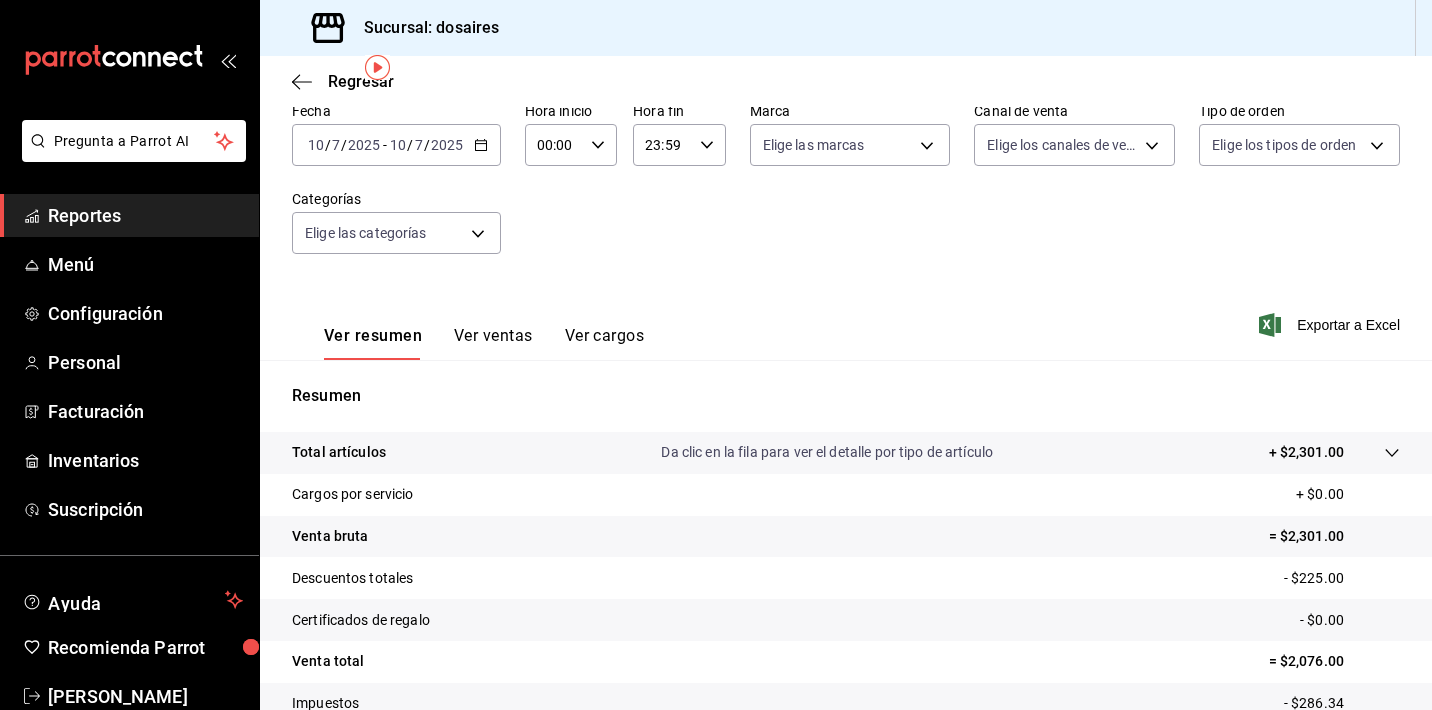 scroll, scrollTop: 0, scrollLeft: 0, axis: both 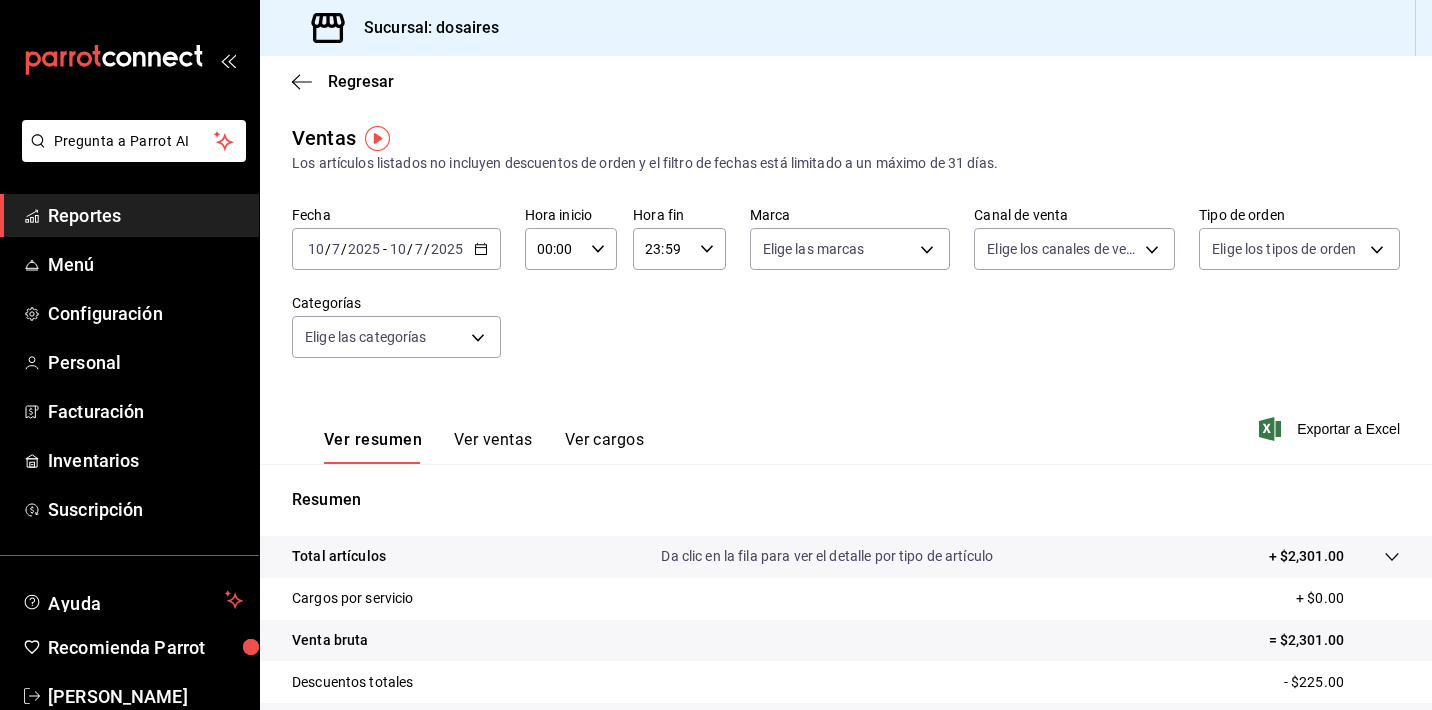 click 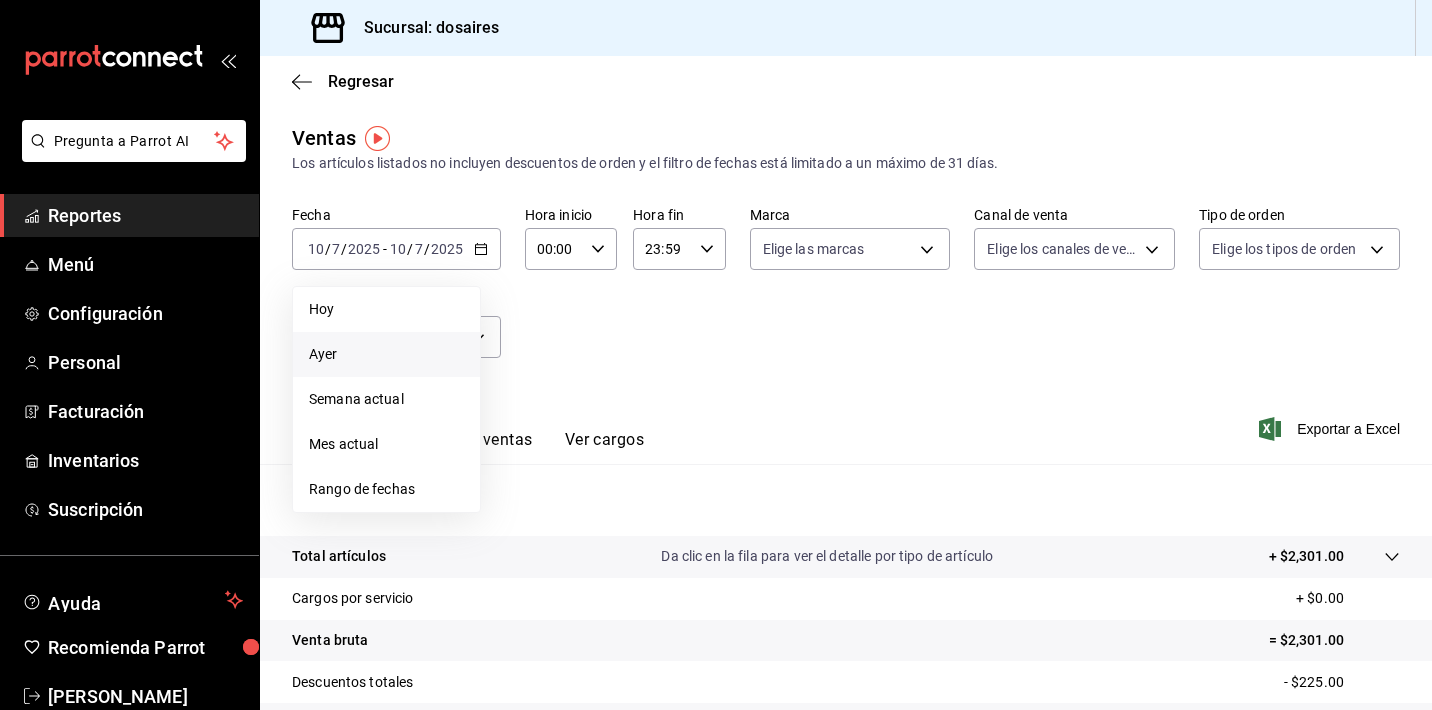 click on "Ayer" at bounding box center (386, 354) 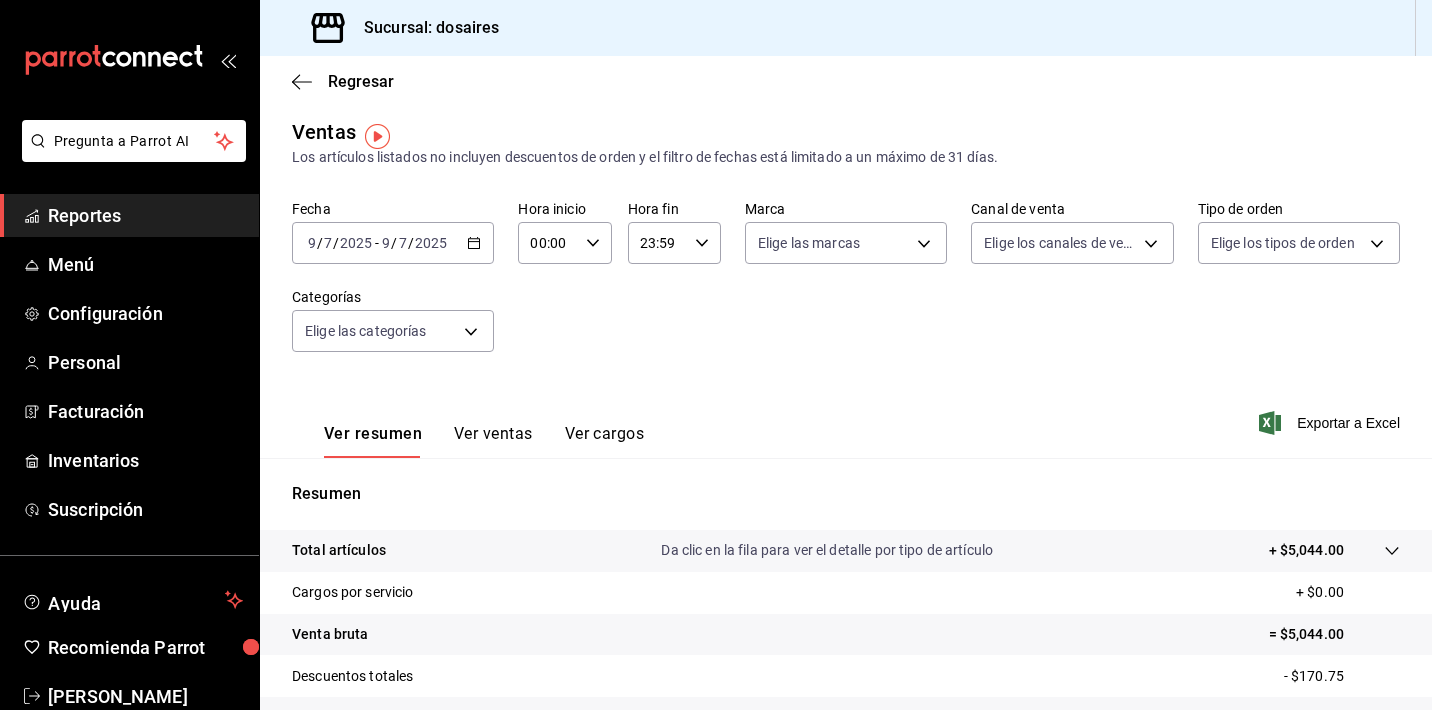 scroll, scrollTop: 0, scrollLeft: 0, axis: both 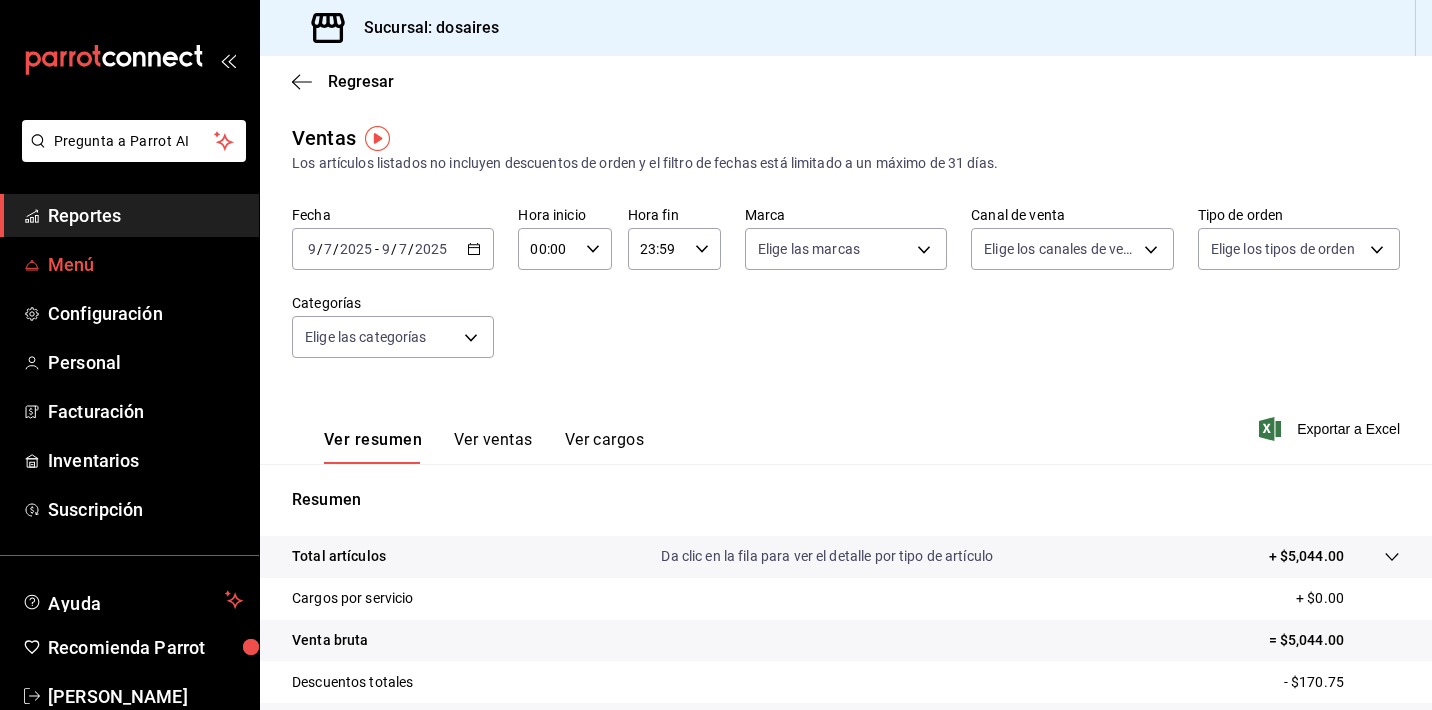 click on "Menú" at bounding box center [145, 264] 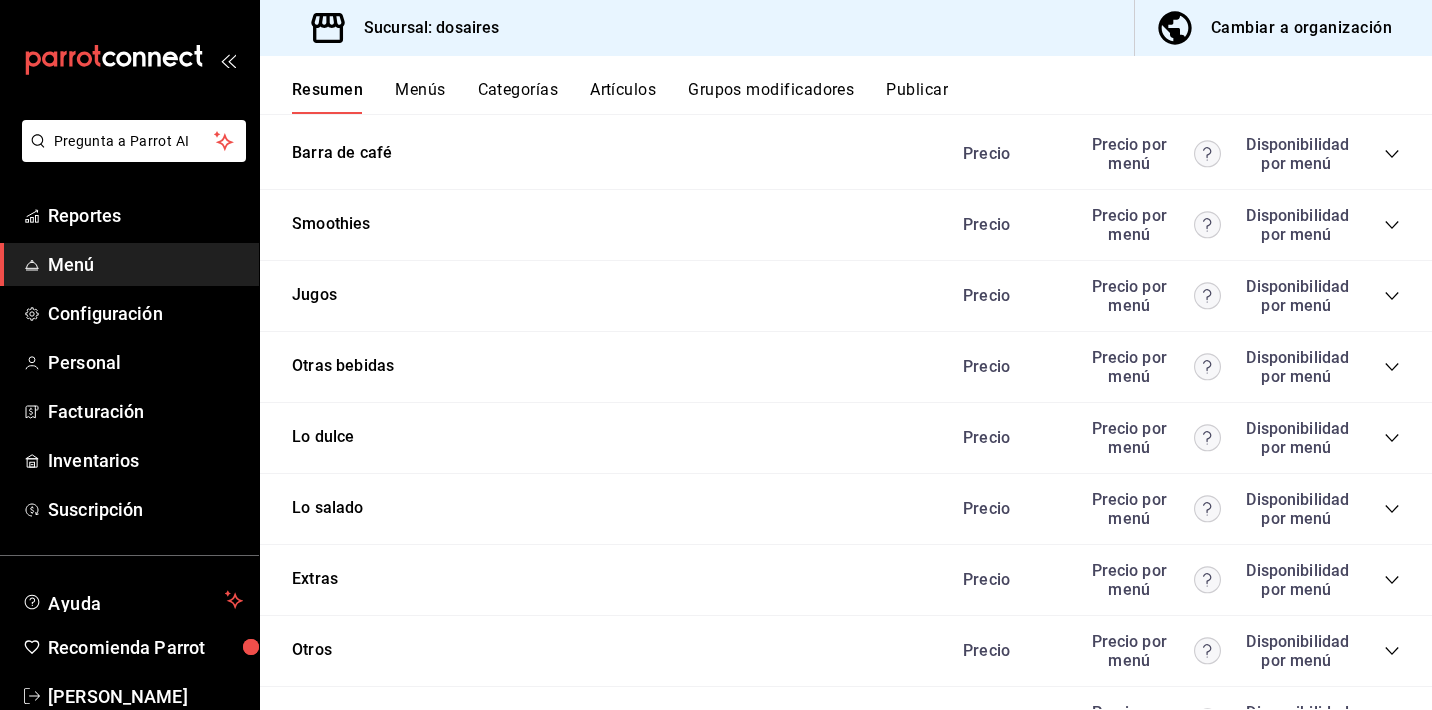 scroll, scrollTop: 1779, scrollLeft: 0, axis: vertical 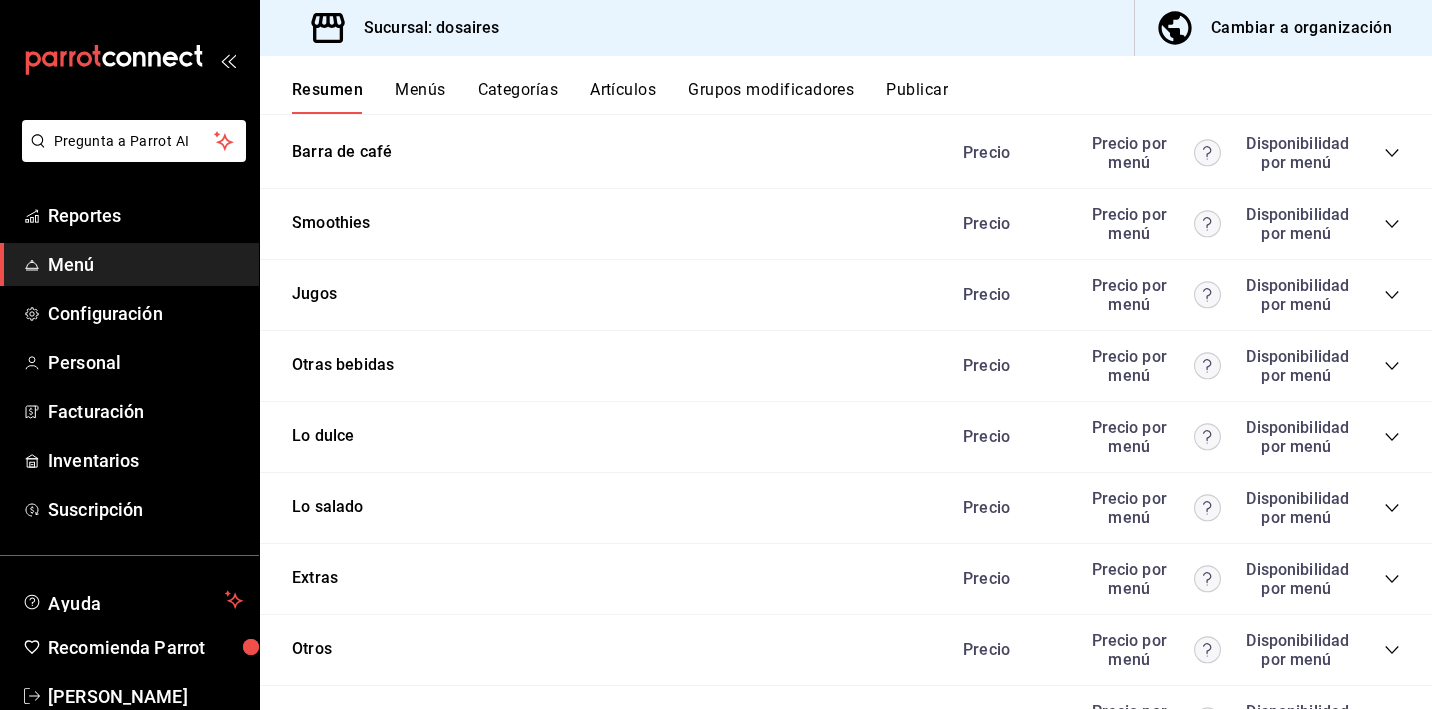 click 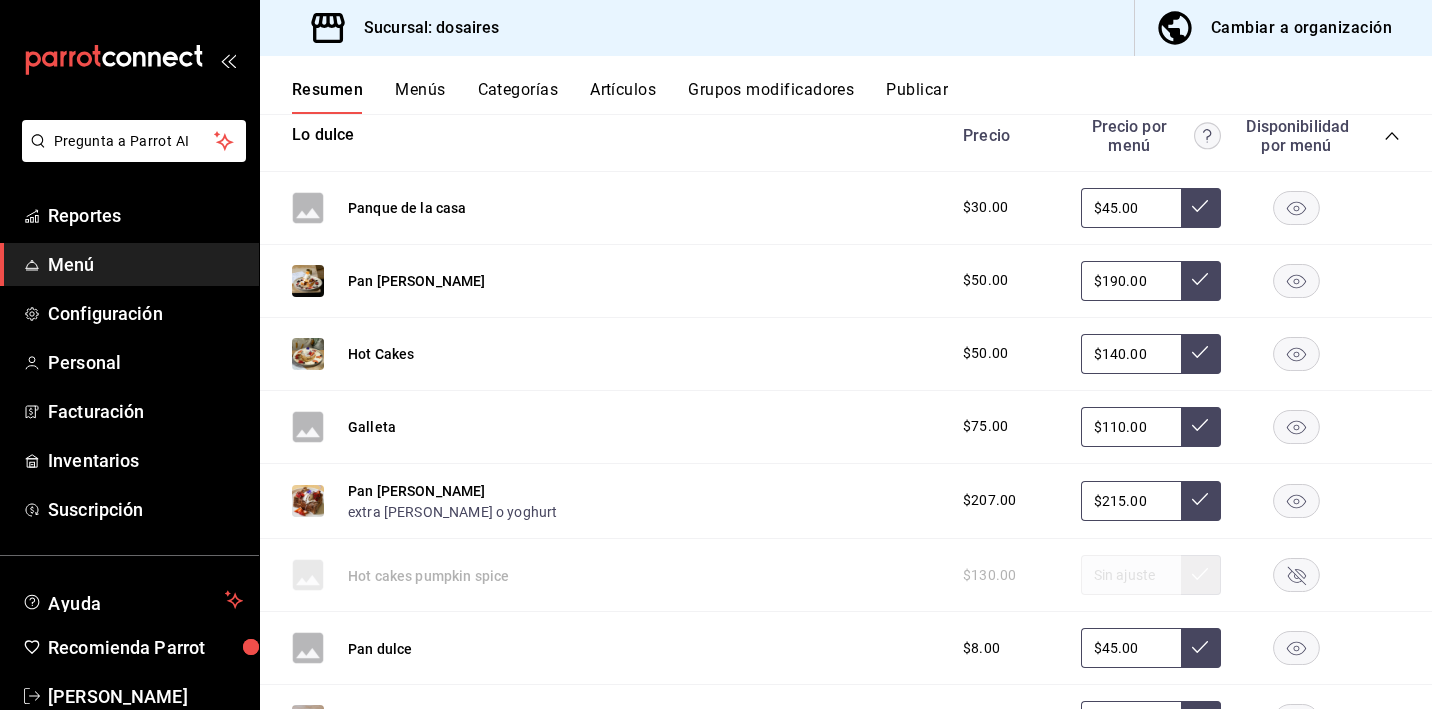 scroll, scrollTop: 2081, scrollLeft: 0, axis: vertical 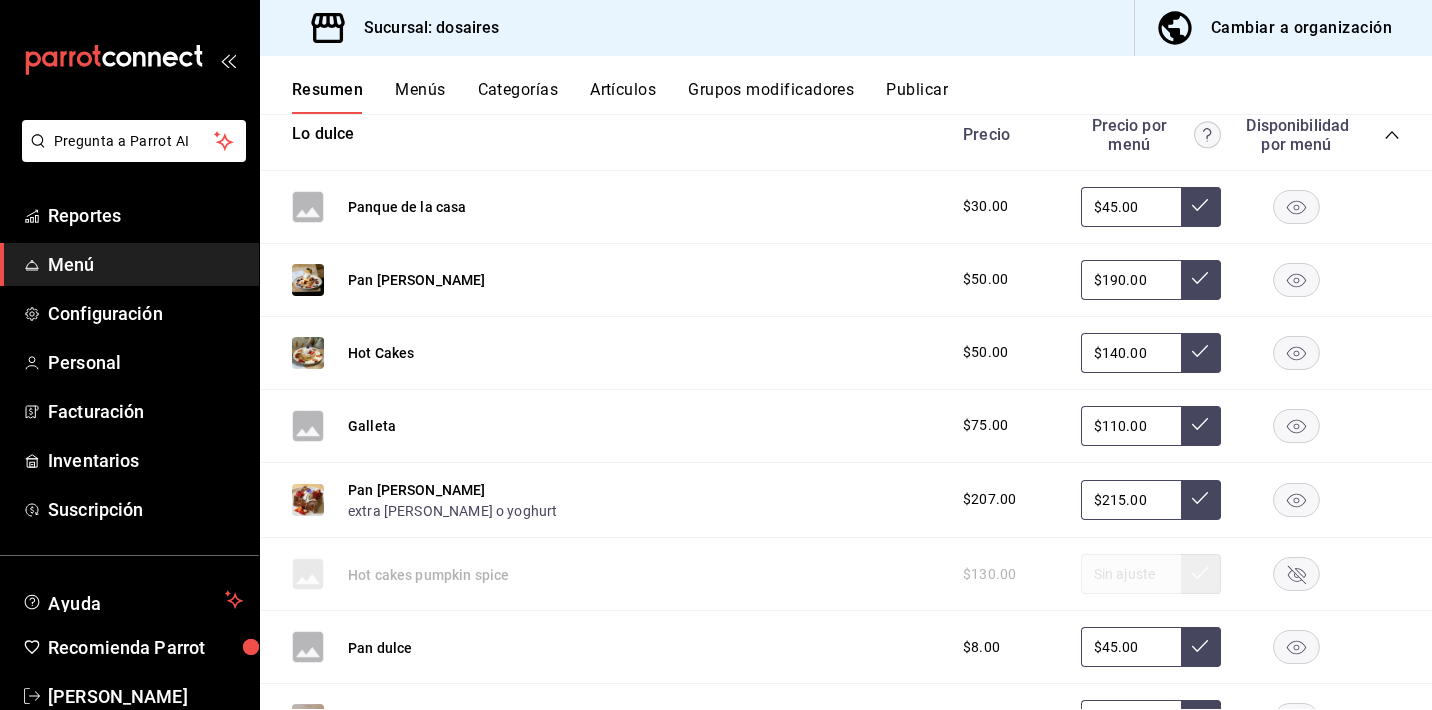 click on "$110.00" at bounding box center [1131, 426] 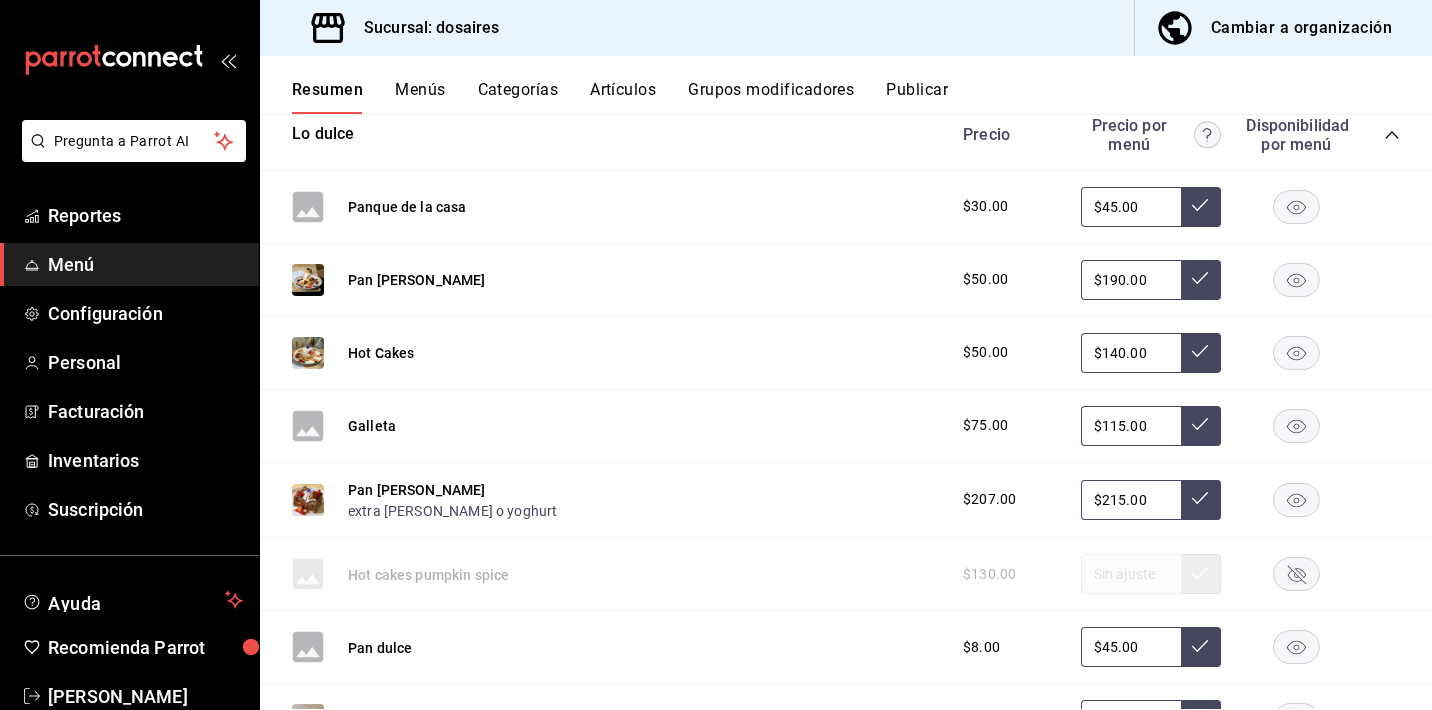 type on "$115.00" 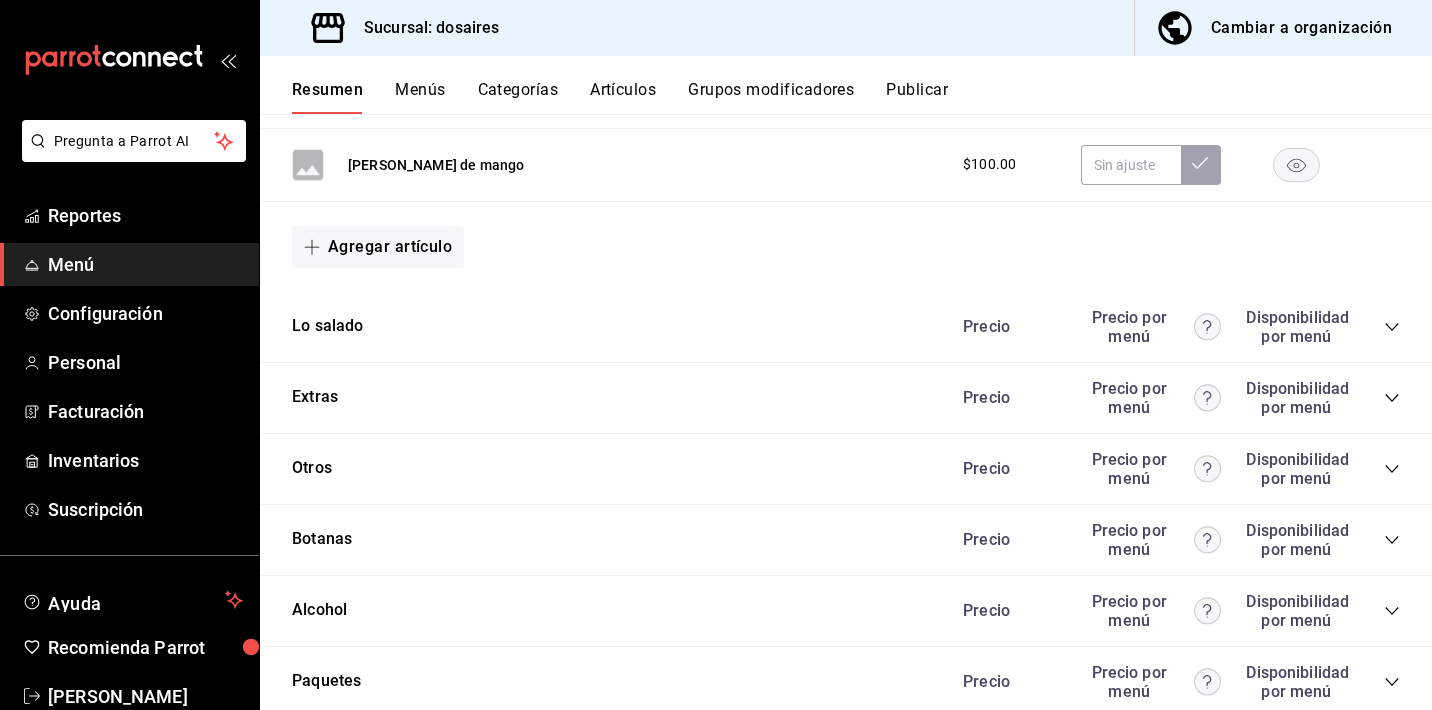 scroll, scrollTop: 2832, scrollLeft: 0, axis: vertical 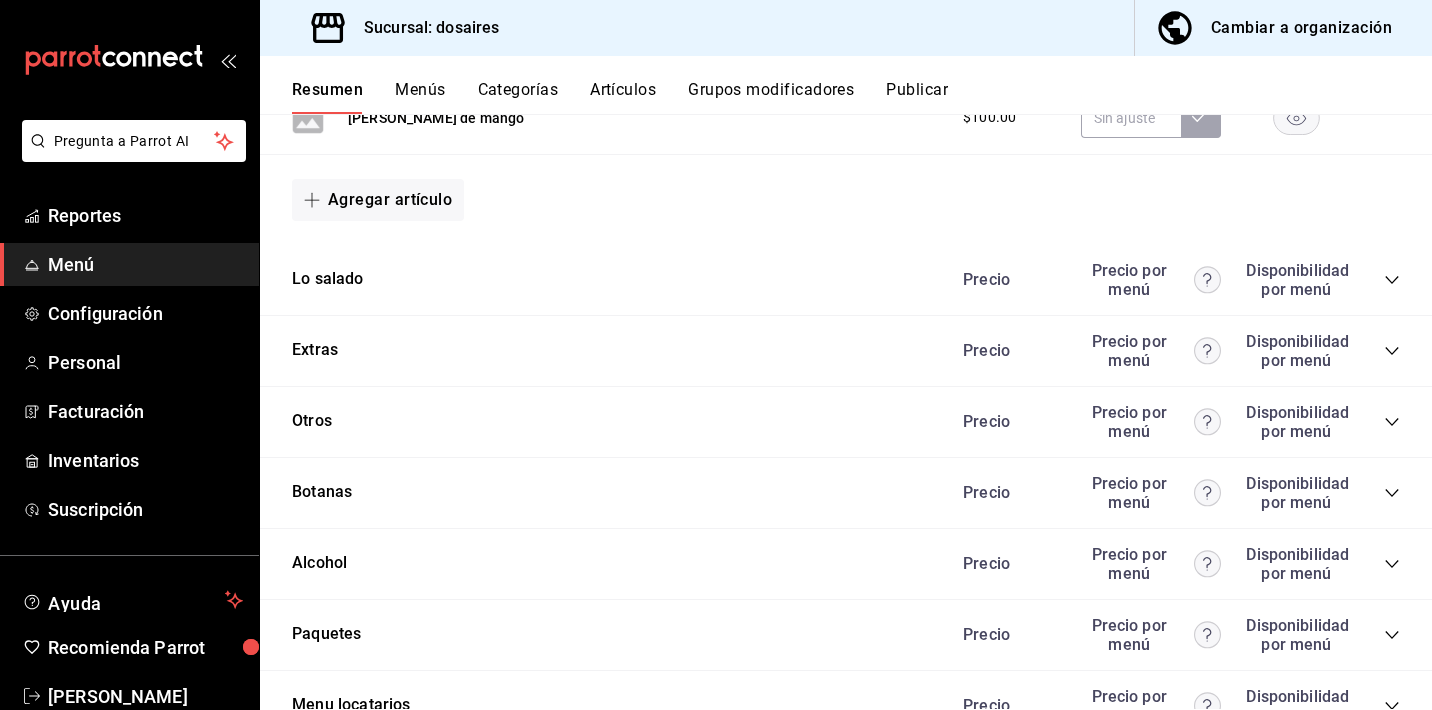 click 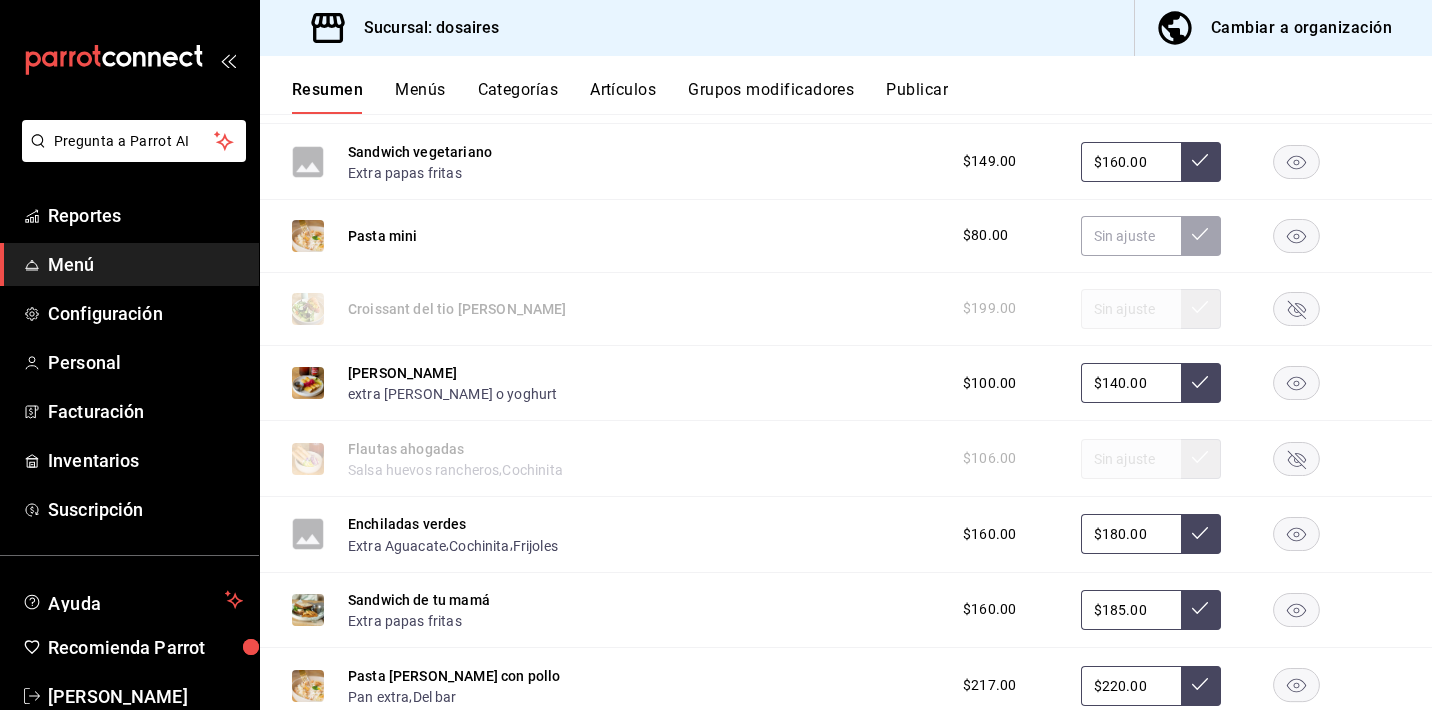 scroll, scrollTop: 3954, scrollLeft: 0, axis: vertical 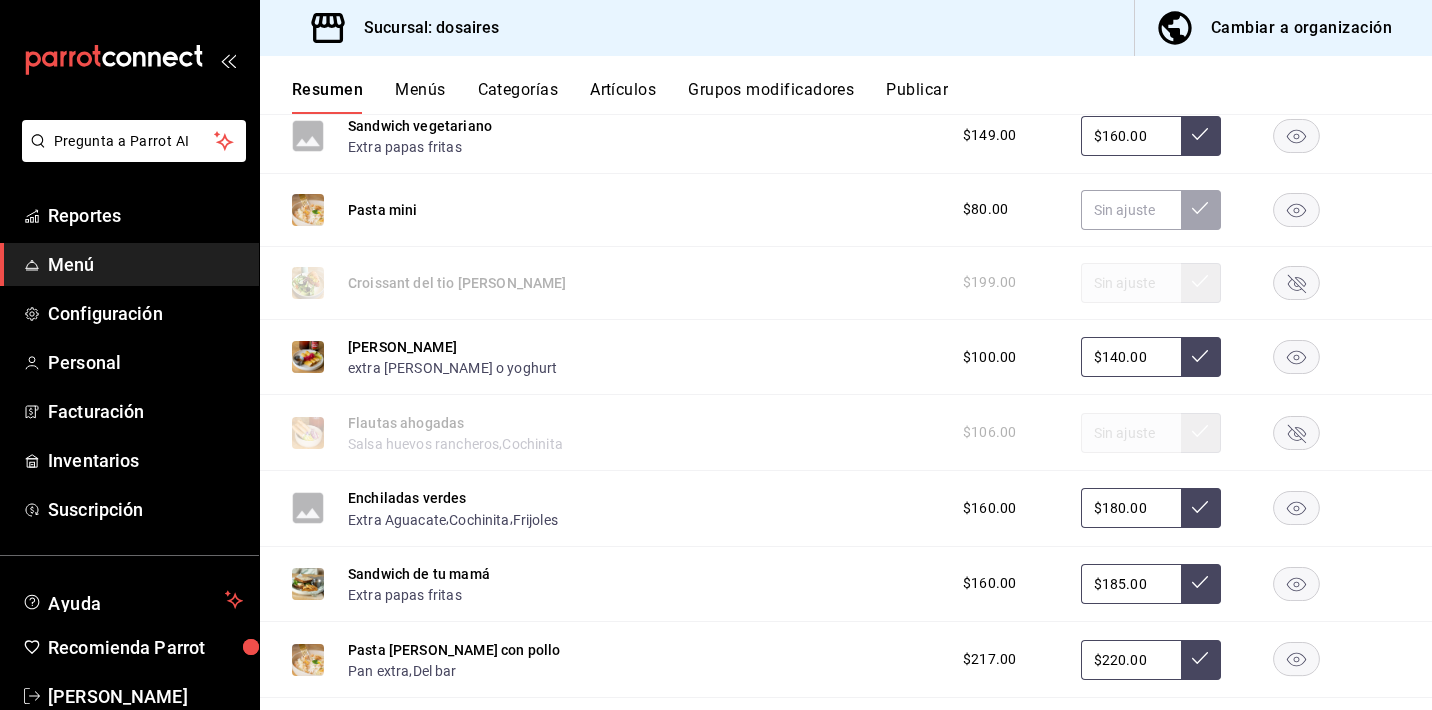 click 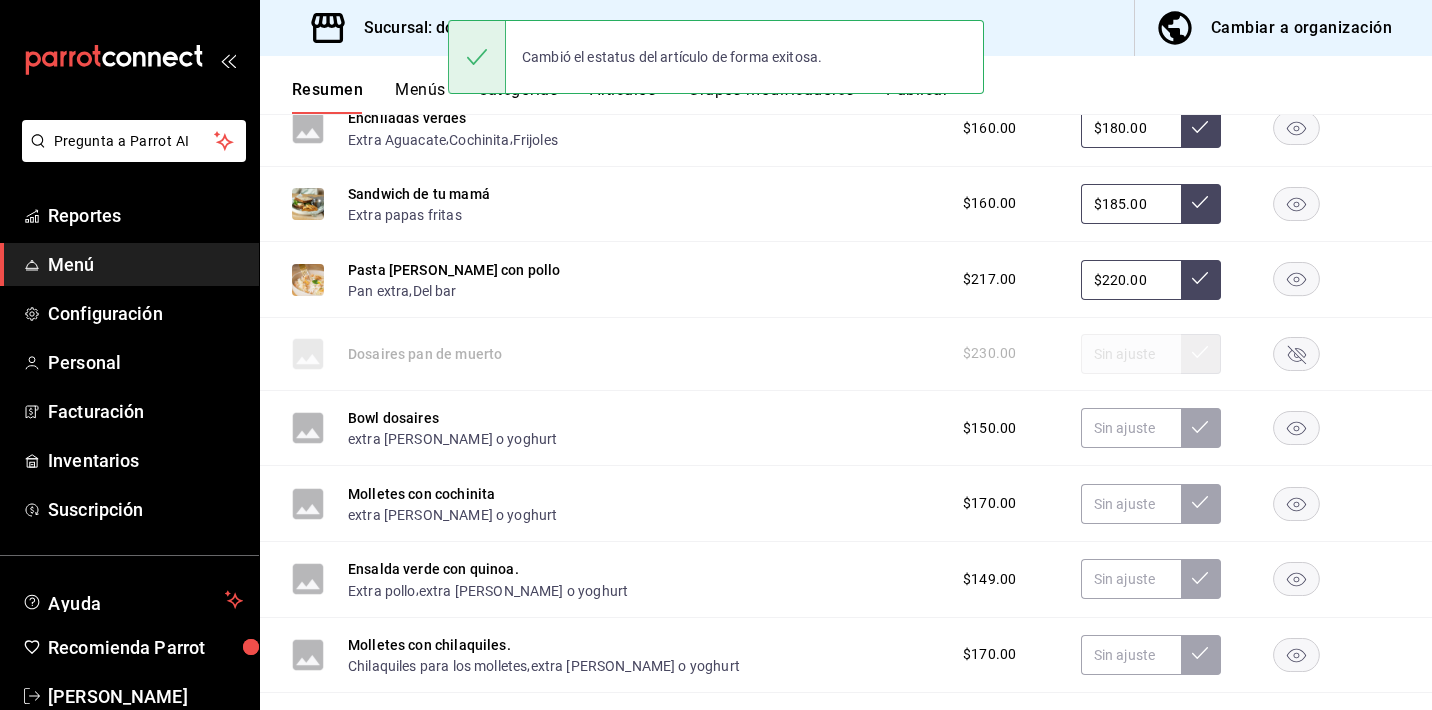 scroll, scrollTop: 4342, scrollLeft: 0, axis: vertical 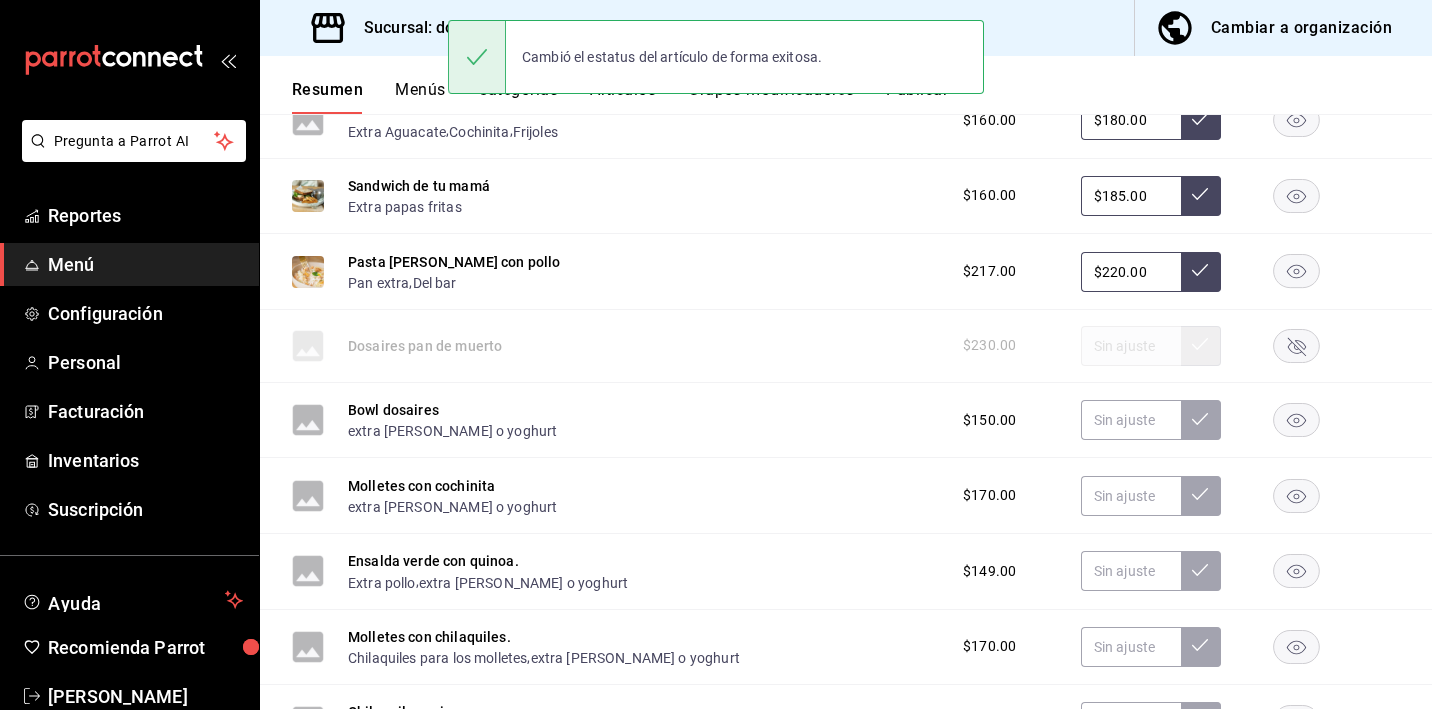click 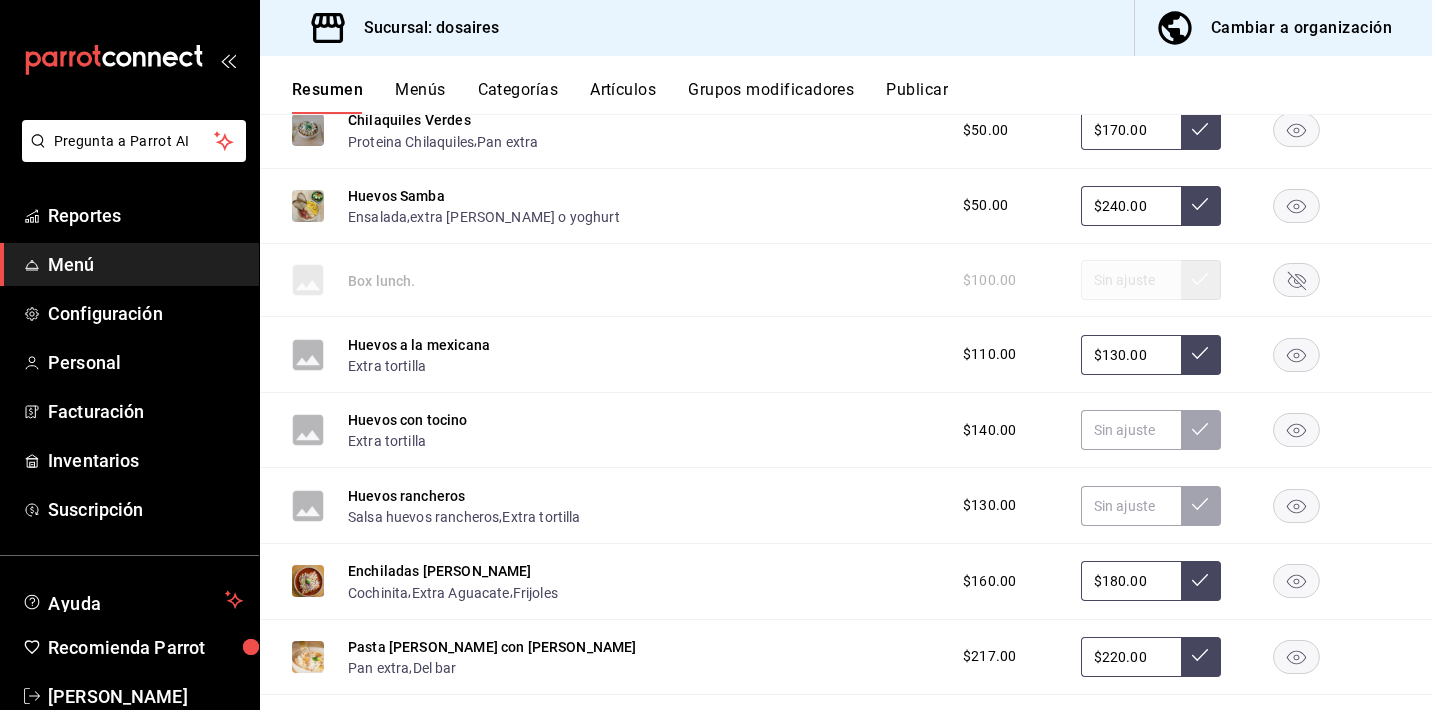 scroll, scrollTop: 1980, scrollLeft: 0, axis: vertical 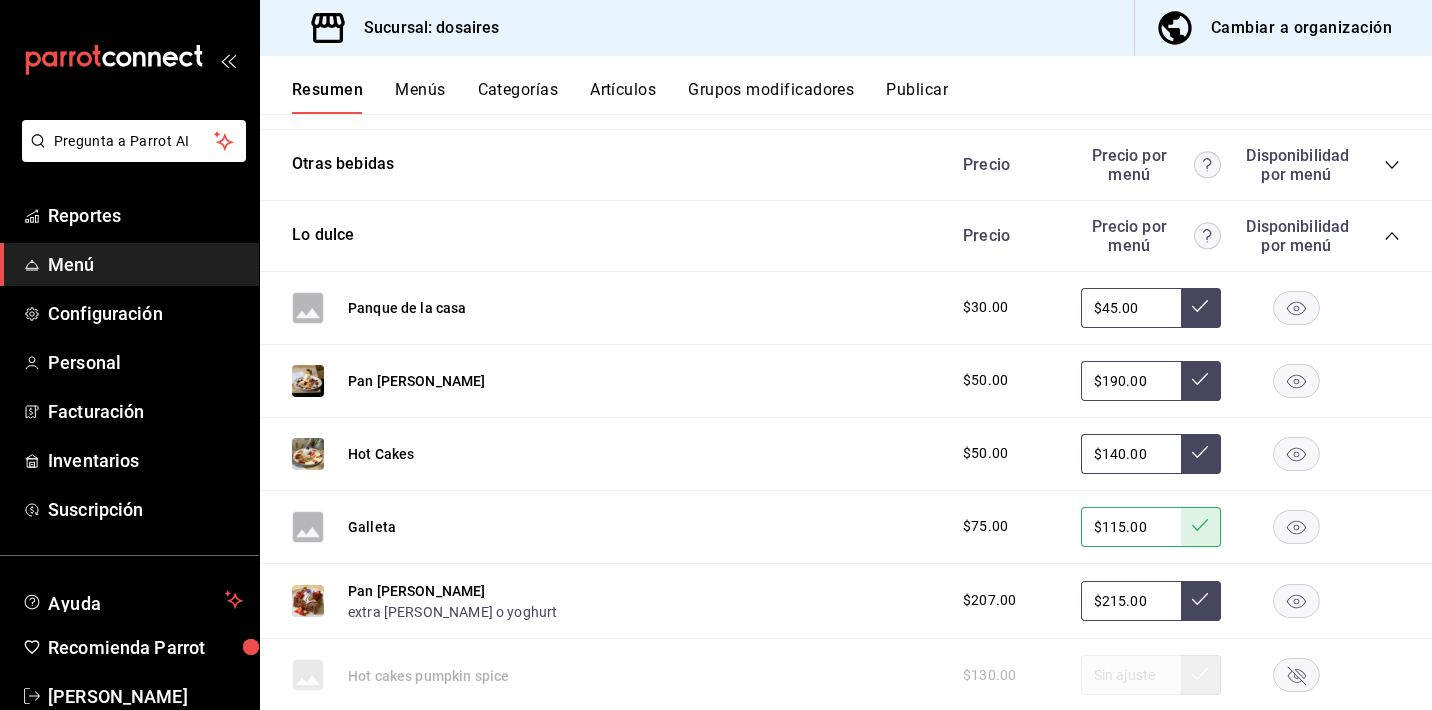 click on "Publicar" at bounding box center [917, 97] 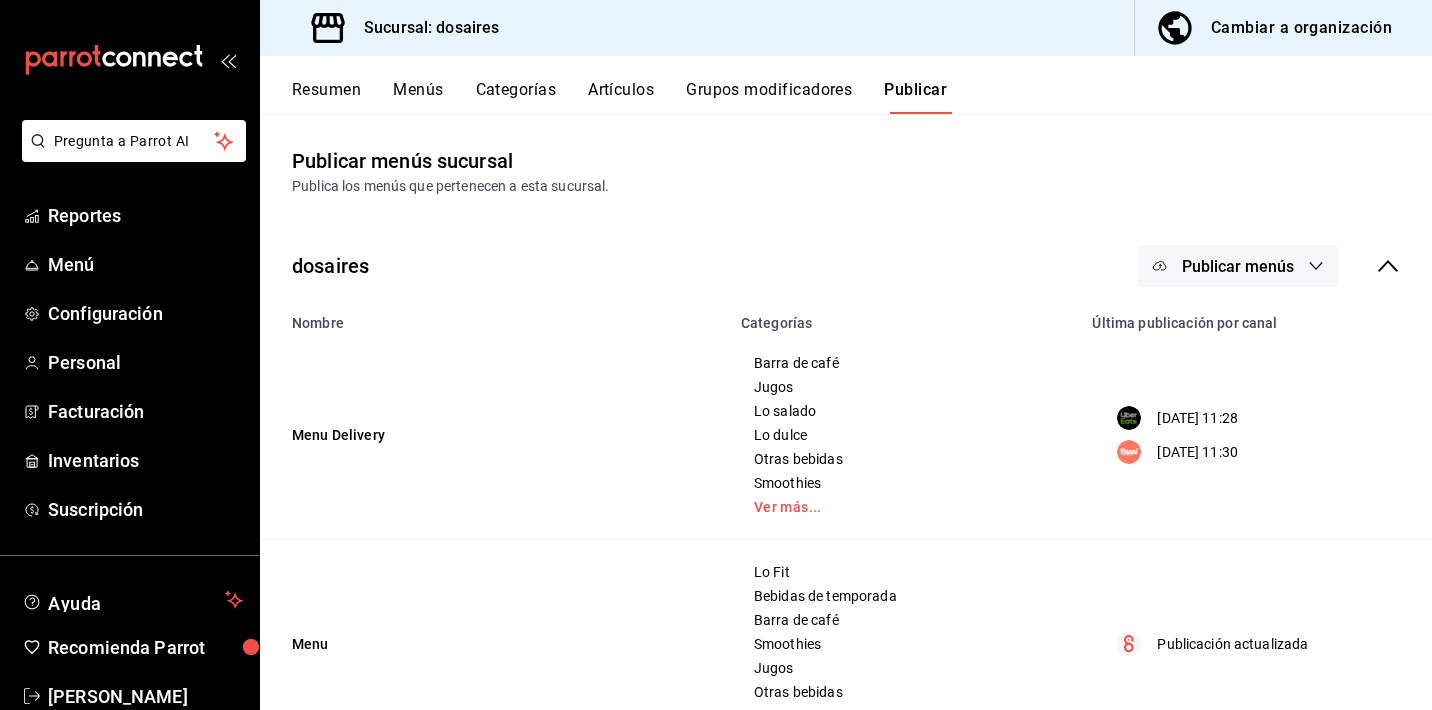 click on "Publicar menús" at bounding box center (1238, 266) 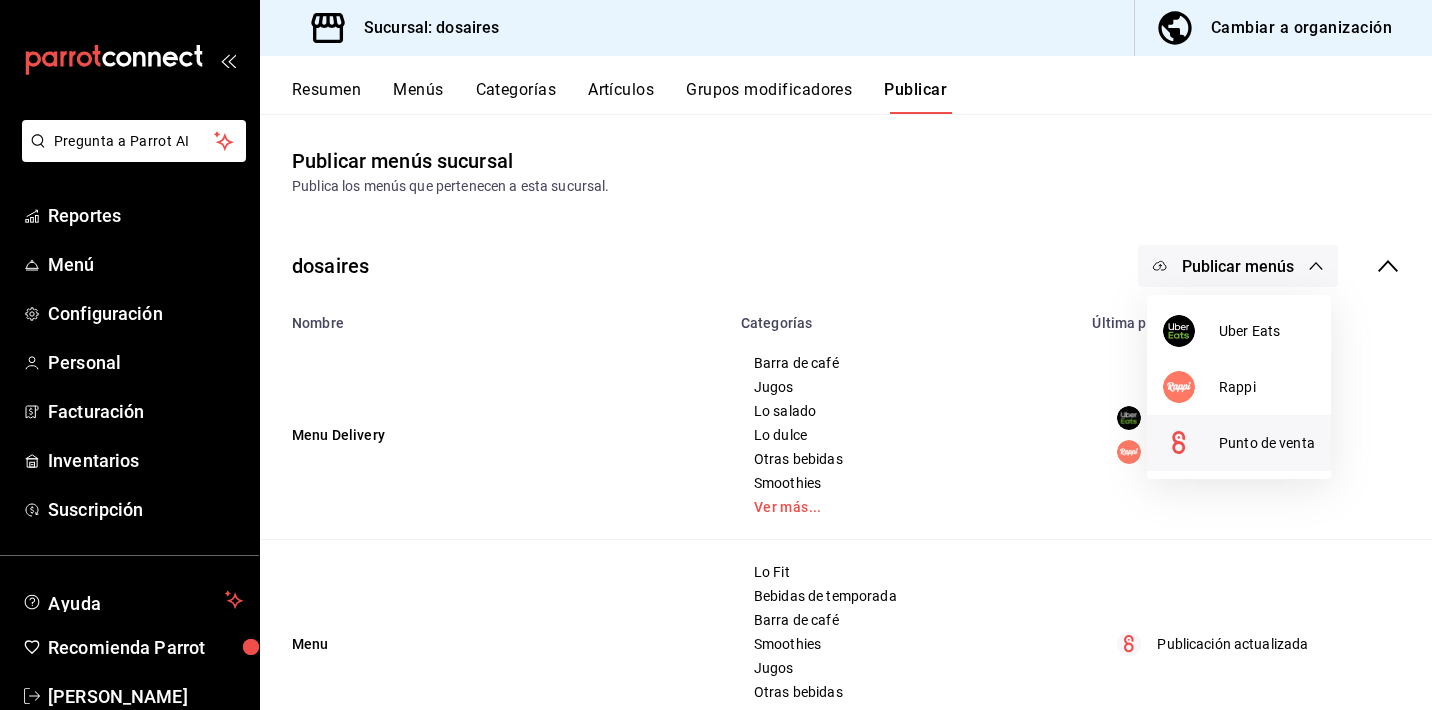 click on "Punto de venta" at bounding box center (1267, 443) 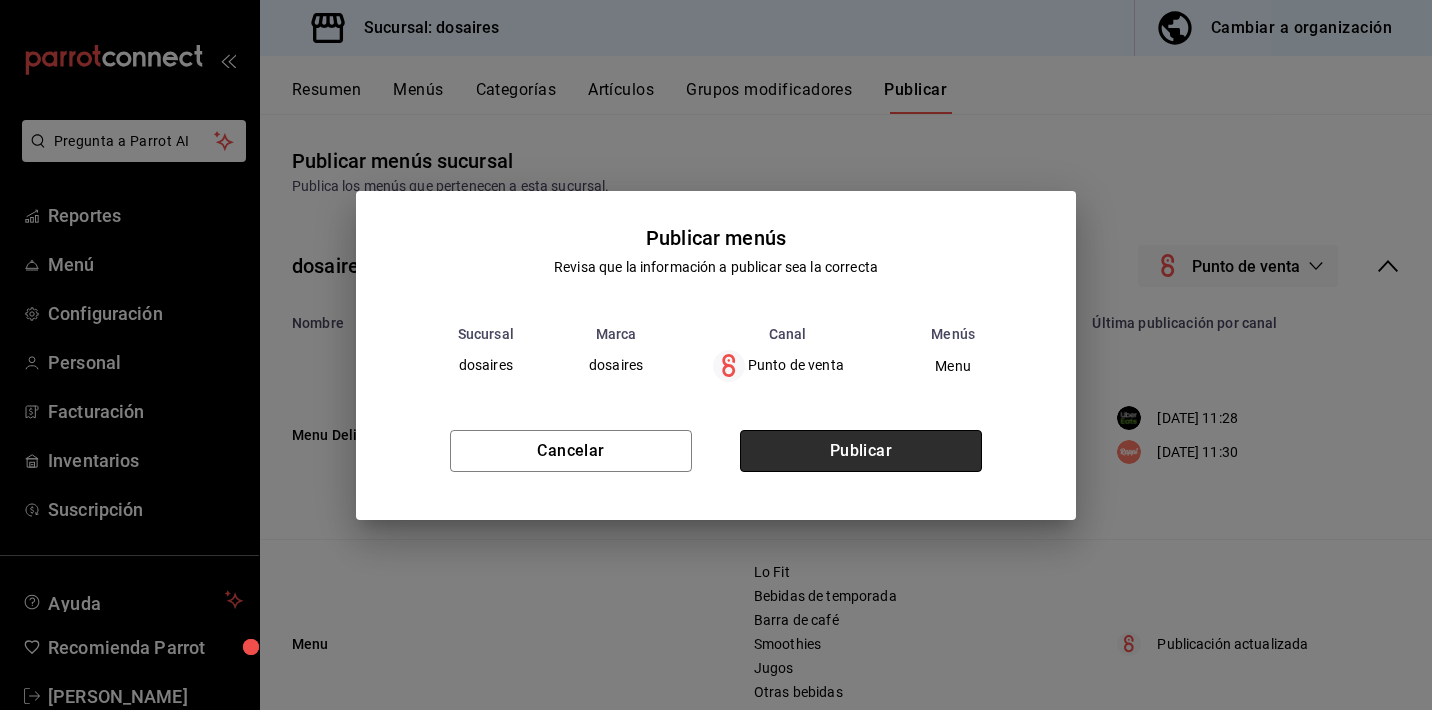 click on "Publicar" at bounding box center [861, 451] 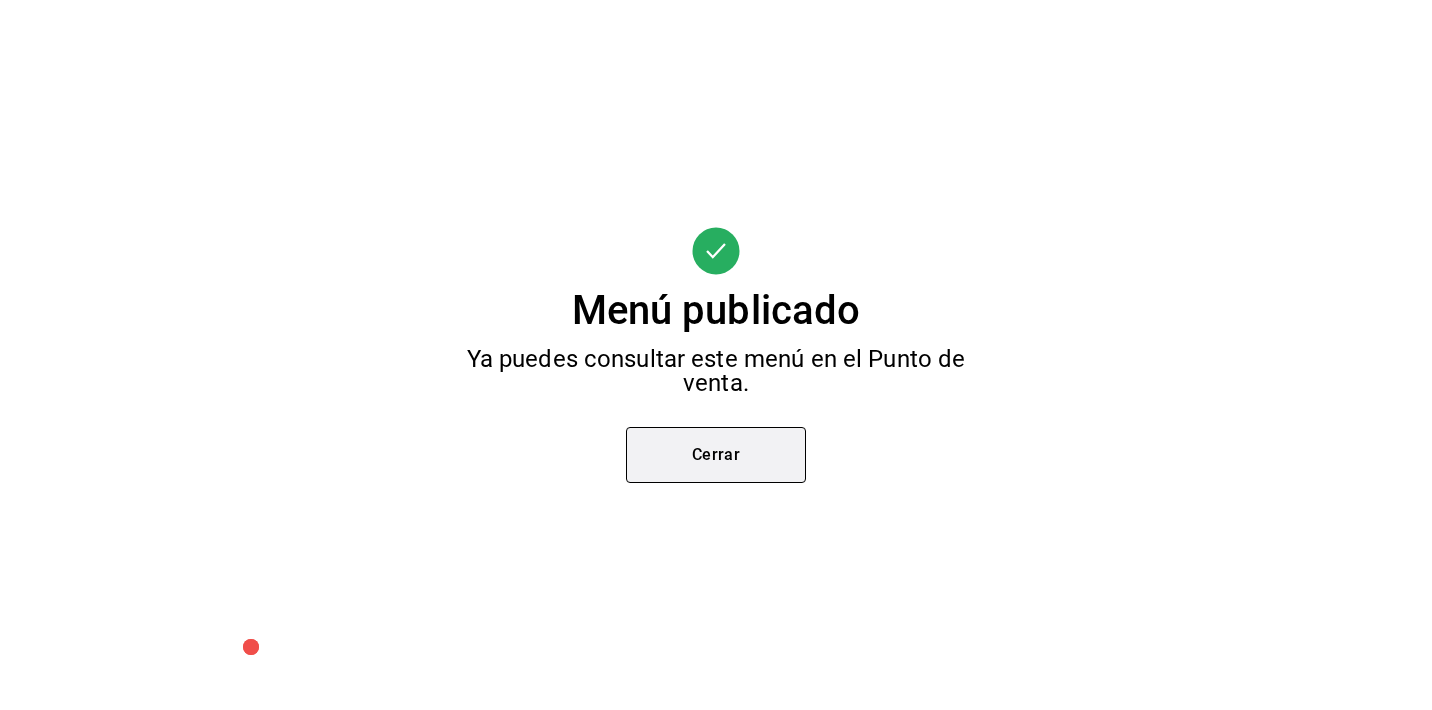click on "Cerrar" at bounding box center [716, 455] 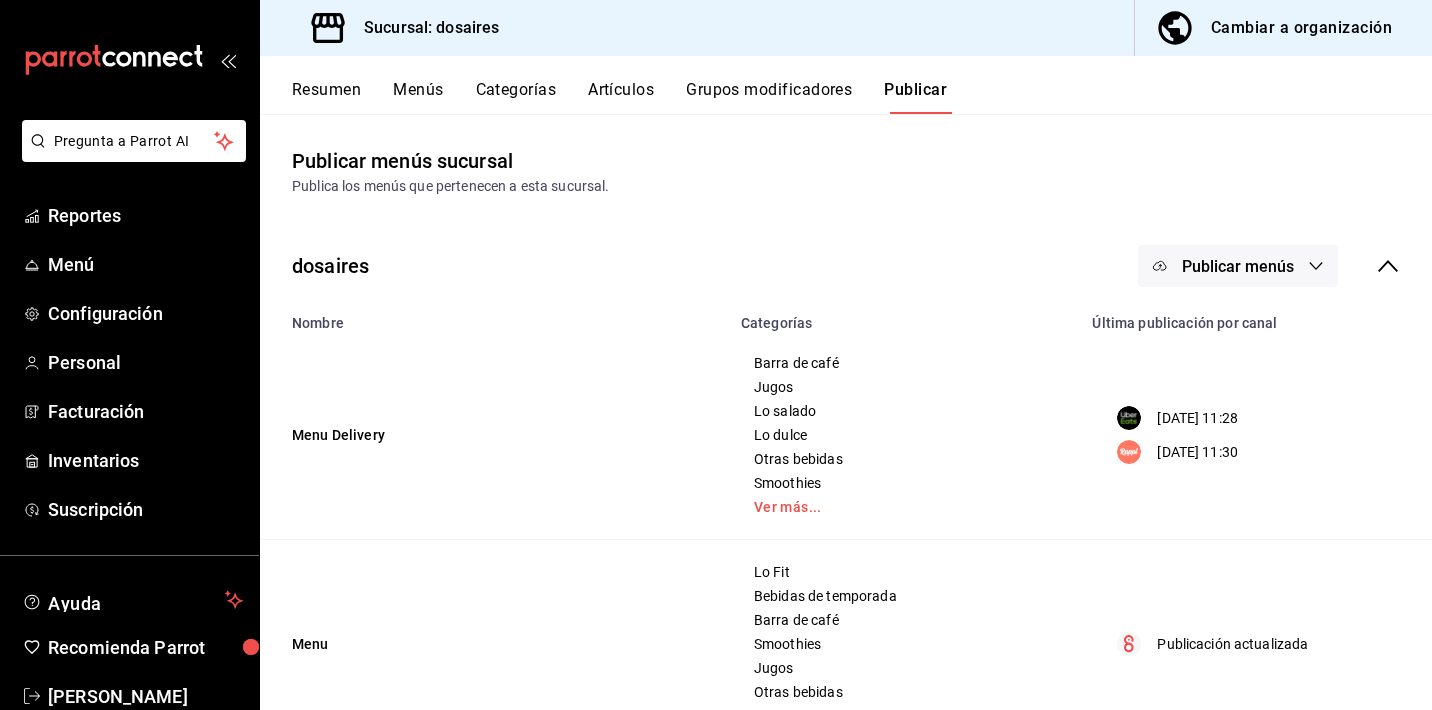 click on "Artículos" at bounding box center [621, 97] 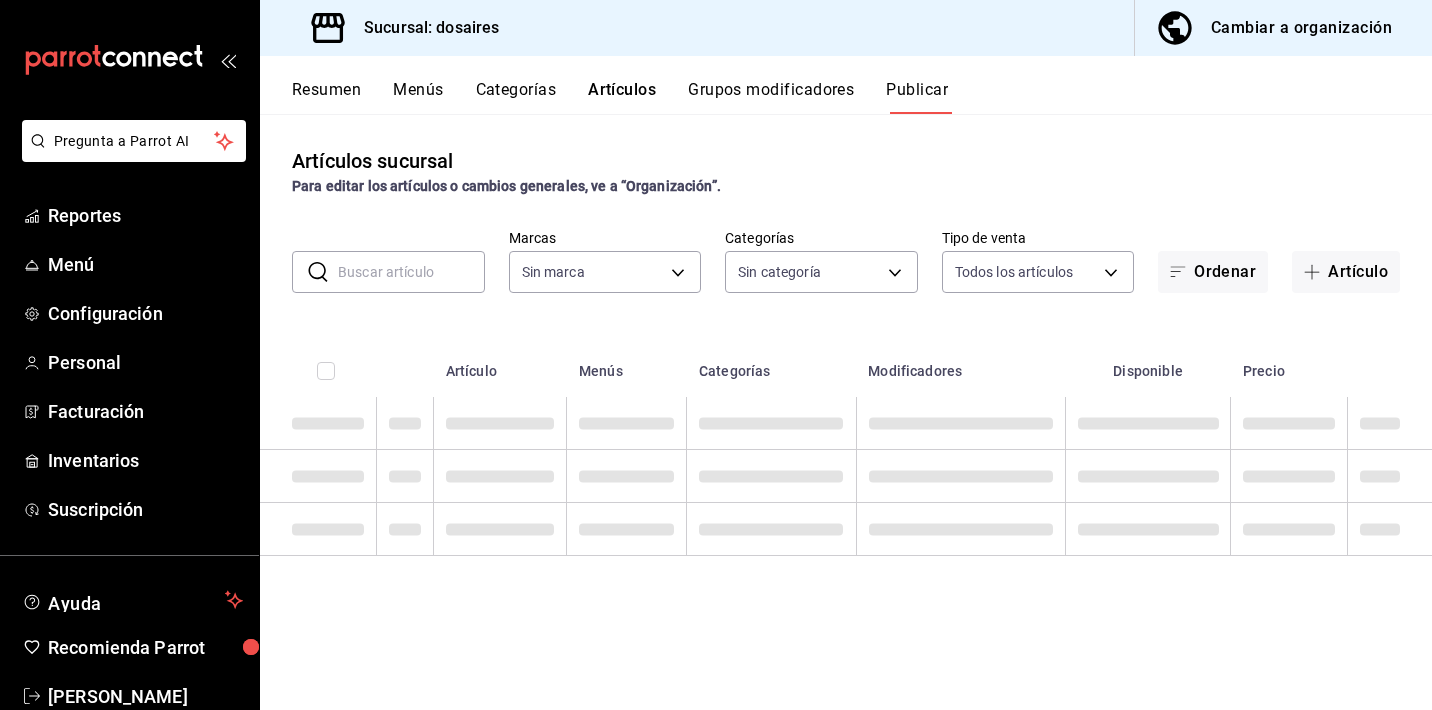 click on "Grupos modificadores" at bounding box center [771, 97] 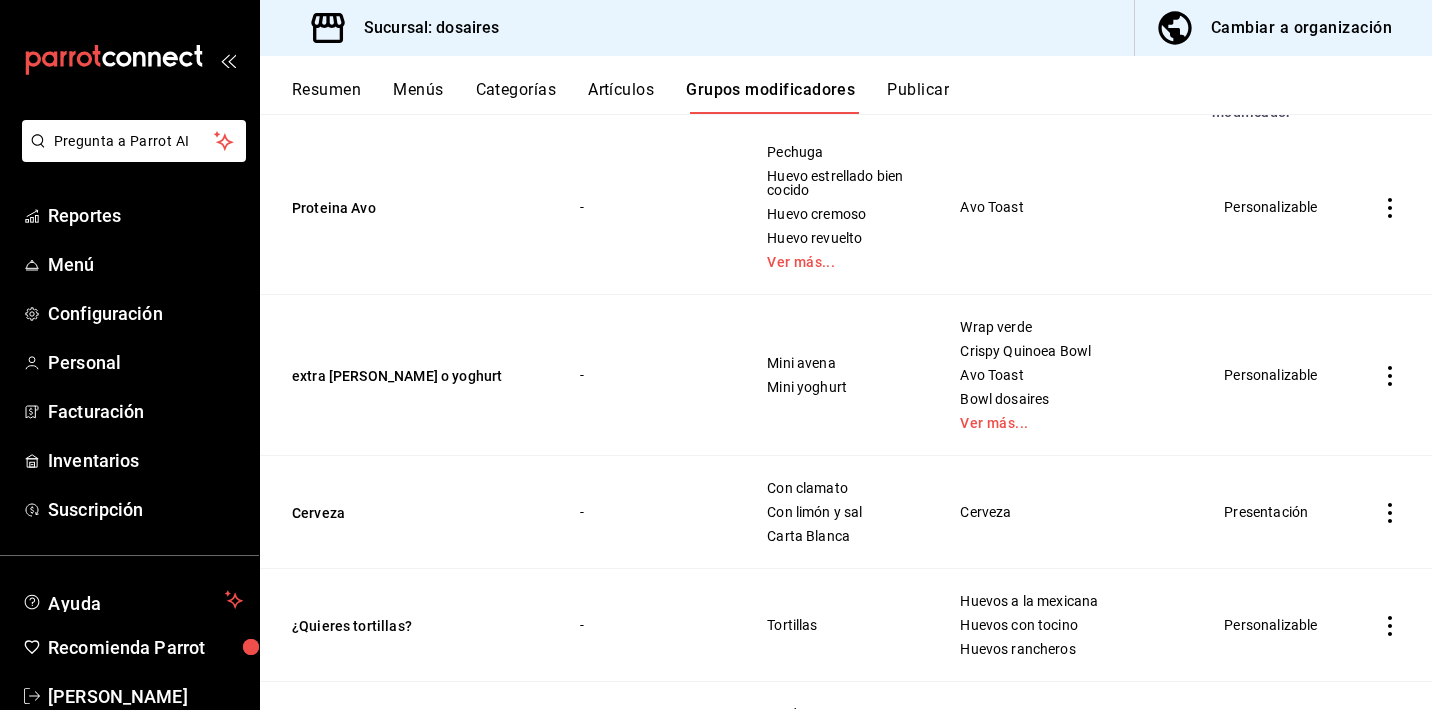 scroll, scrollTop: 237, scrollLeft: 0, axis: vertical 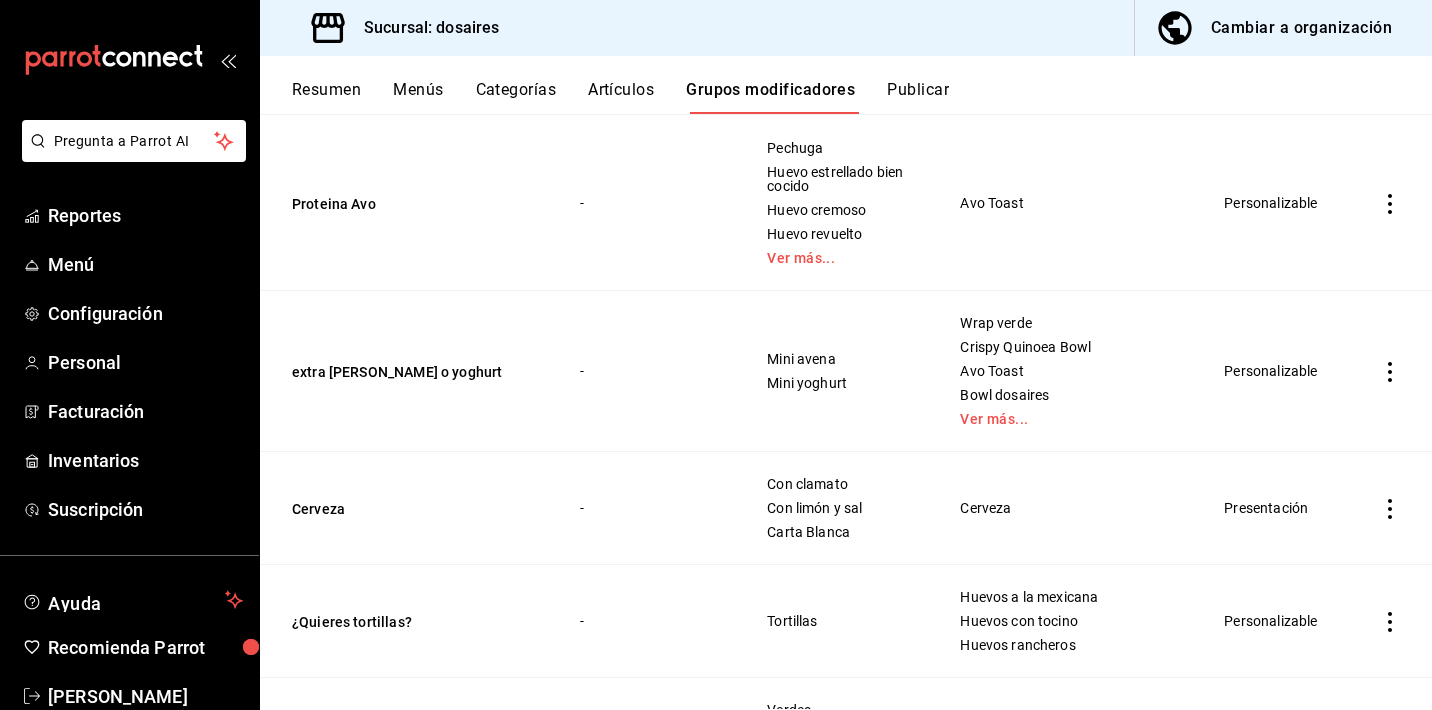 click on "Publicar" at bounding box center [918, 97] 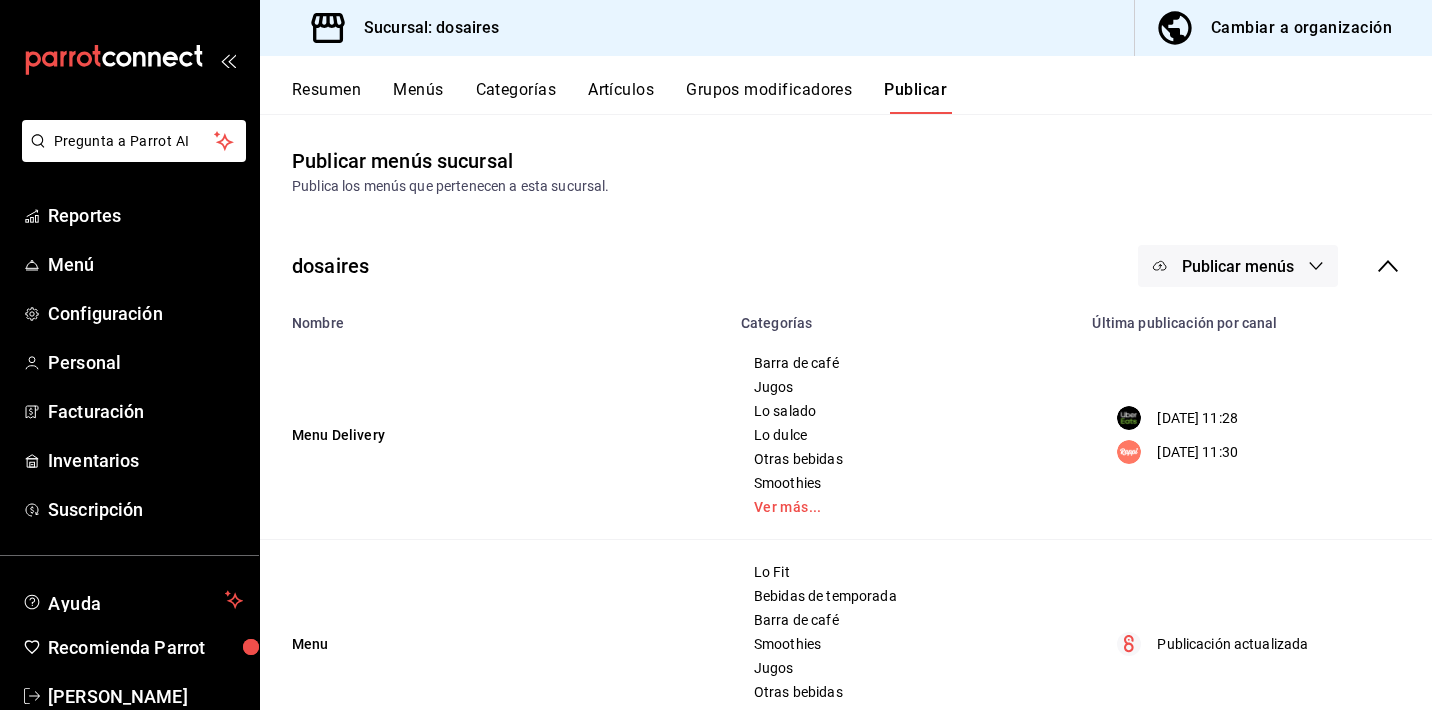 click on "Menús" at bounding box center [418, 97] 